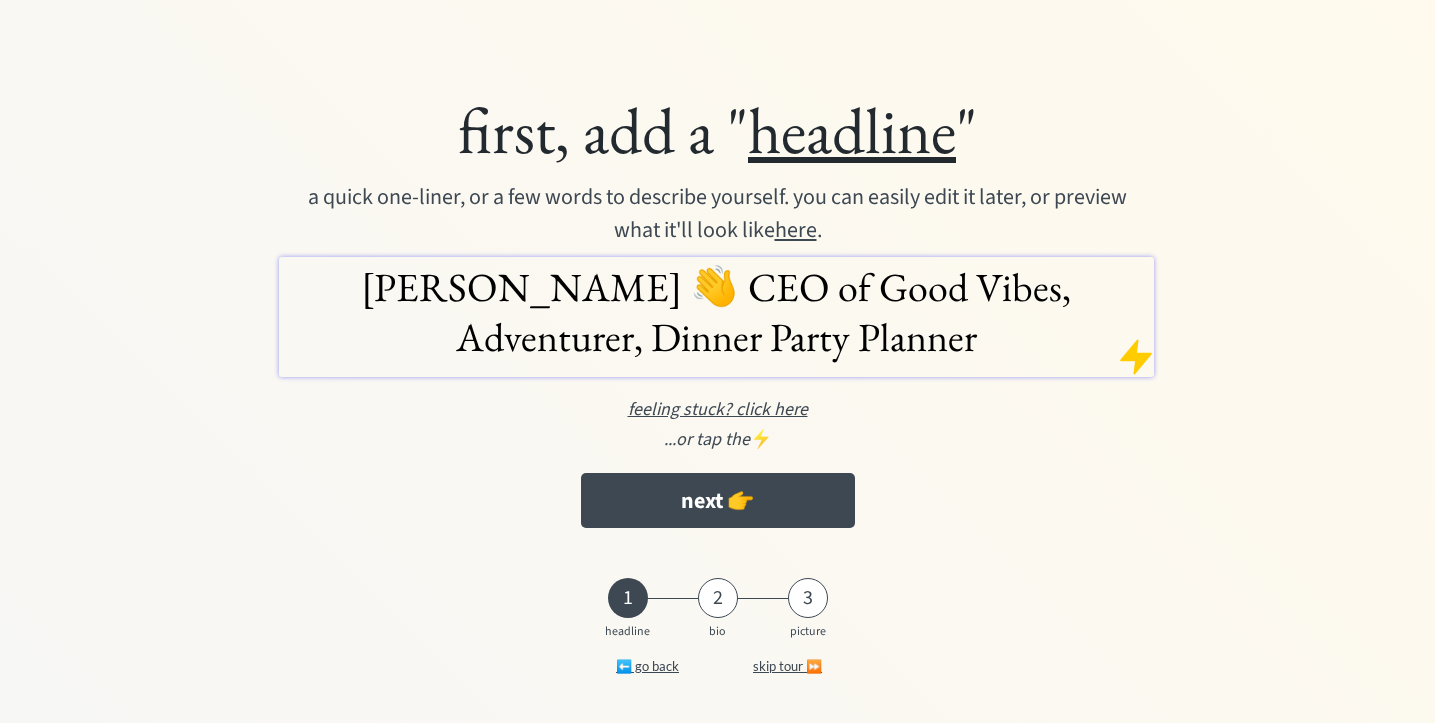 scroll, scrollTop: 0, scrollLeft: 0, axis: both 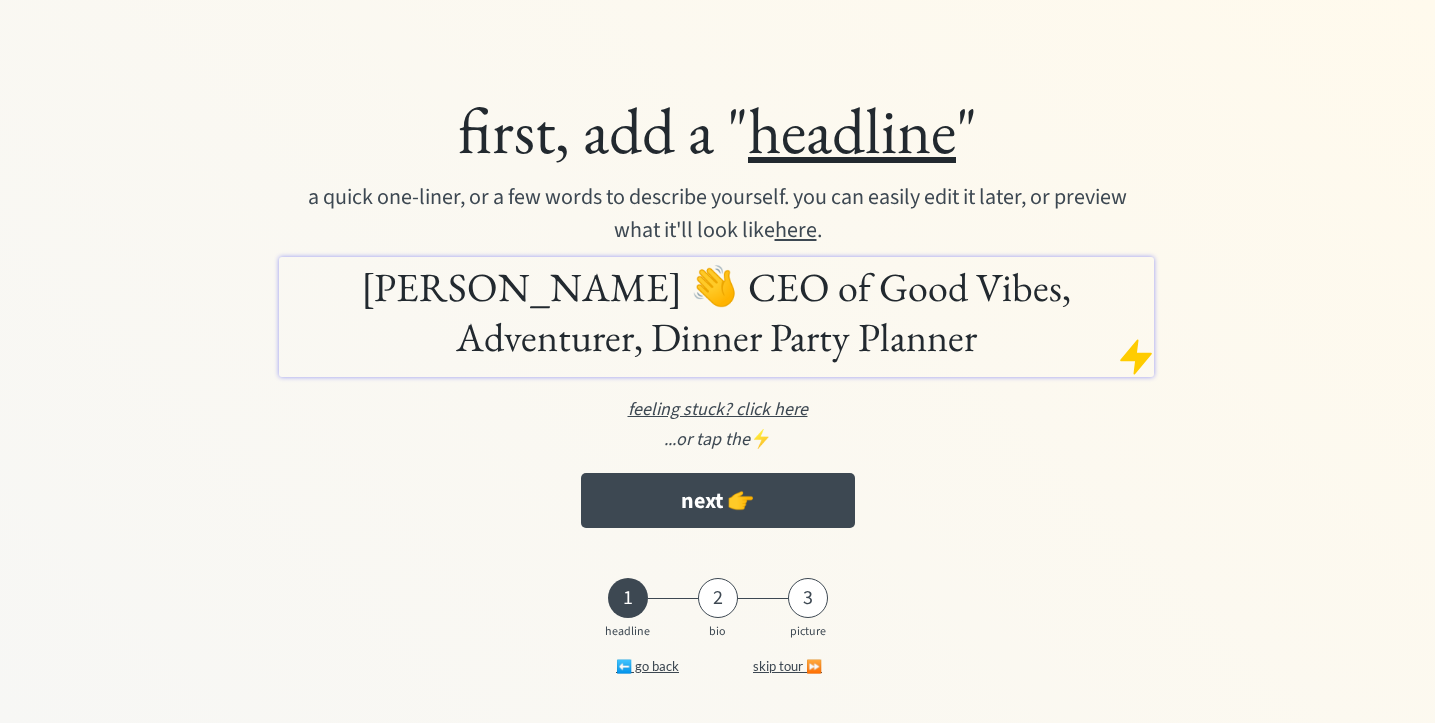 click on "Ellen Matis 👋 CEO of Good Vibes, Adventurer, Dinner Party Planner" at bounding box center (716, 312) 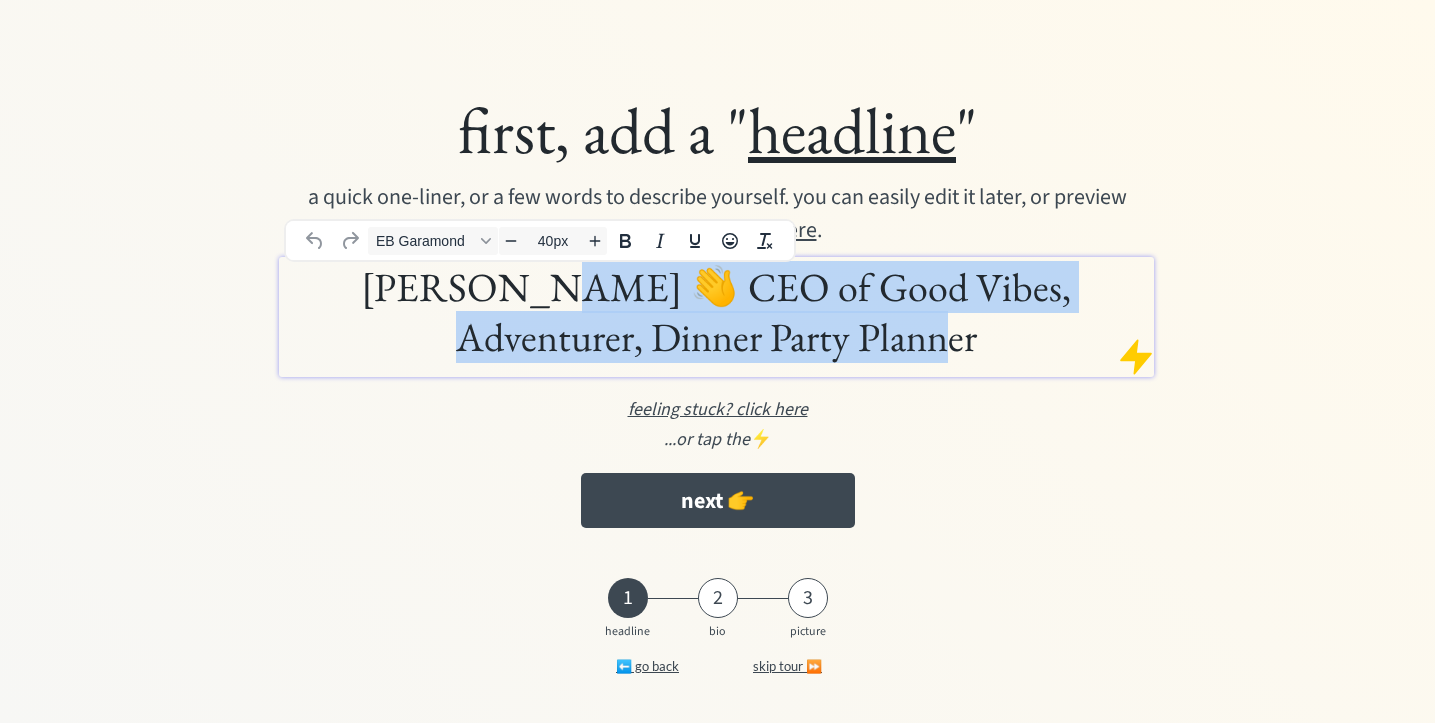 drag, startPoint x: 861, startPoint y: 350, endPoint x: 432, endPoint y: 294, distance: 432.6396 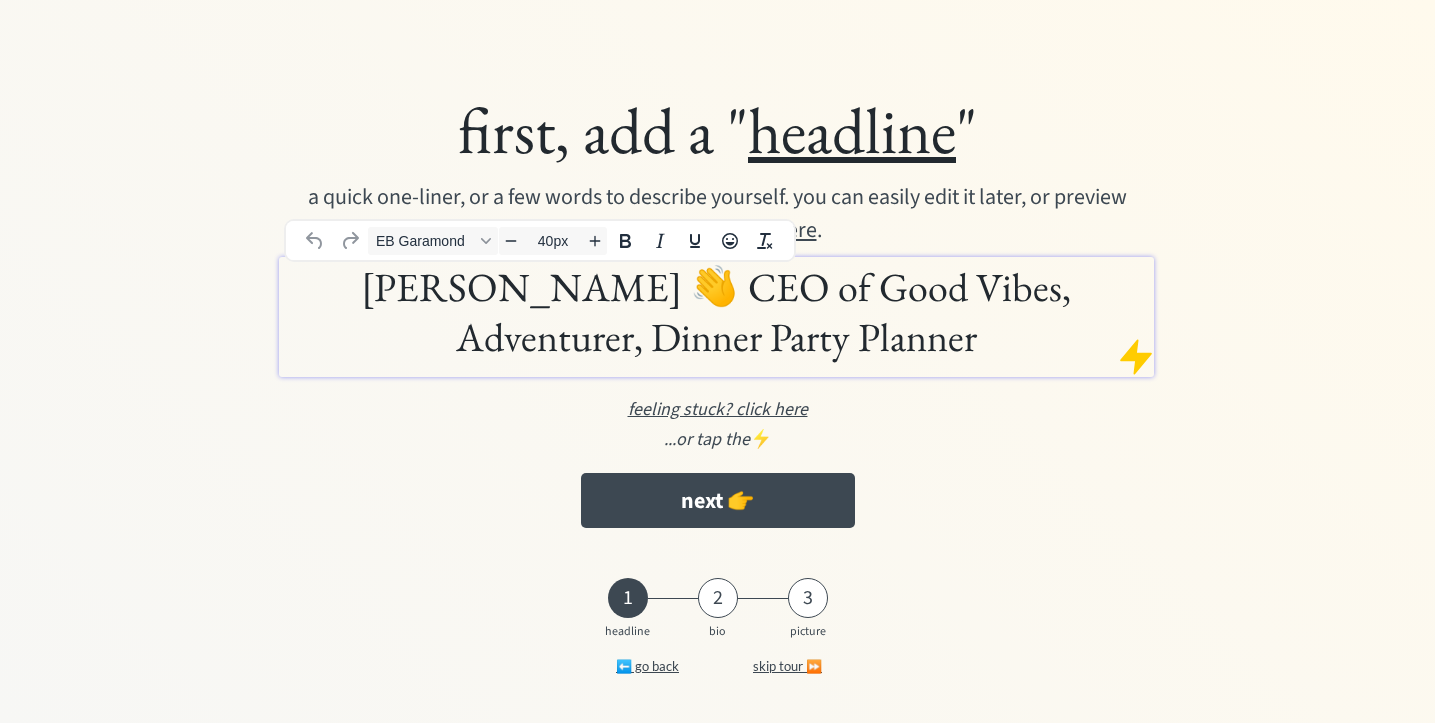 click on "...or tap the  ⚡️" at bounding box center (718, 439) 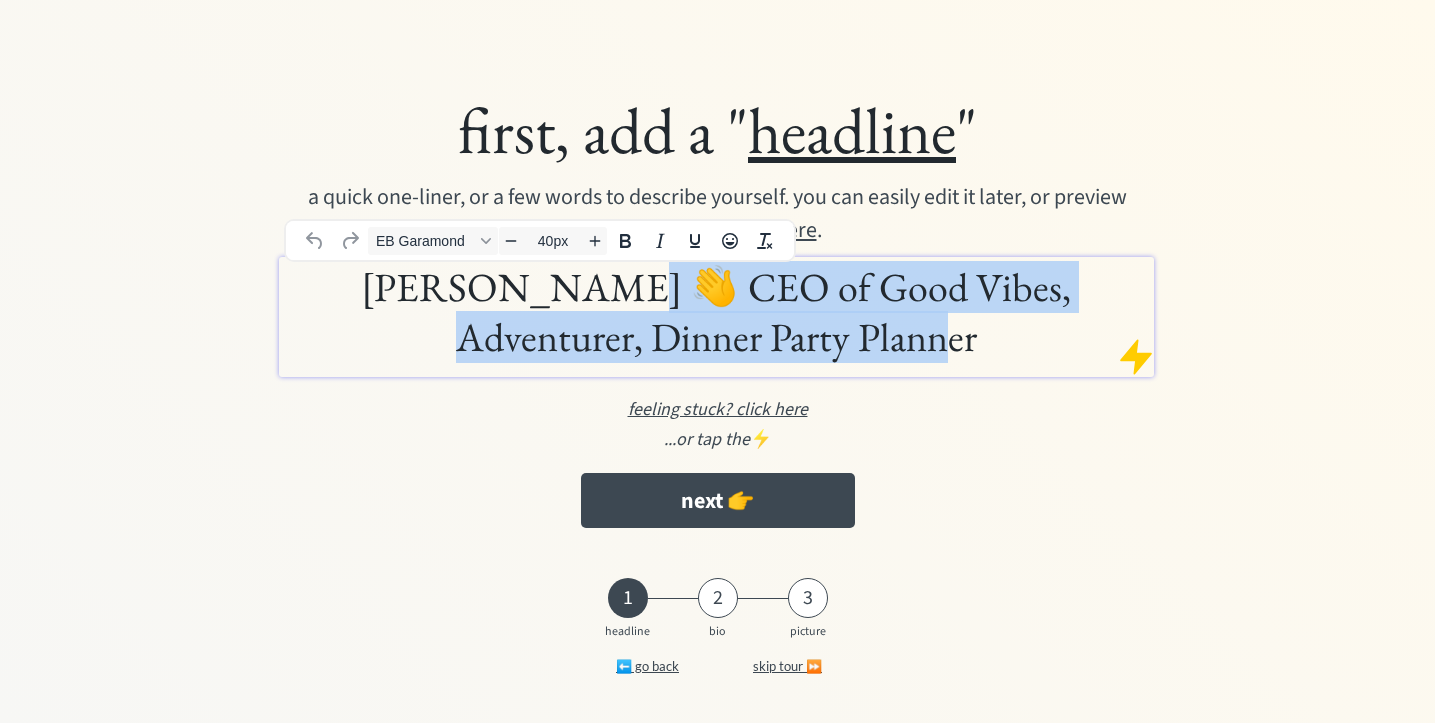 drag, startPoint x: 472, startPoint y: 281, endPoint x: 909, endPoint y: 348, distance: 442.10632 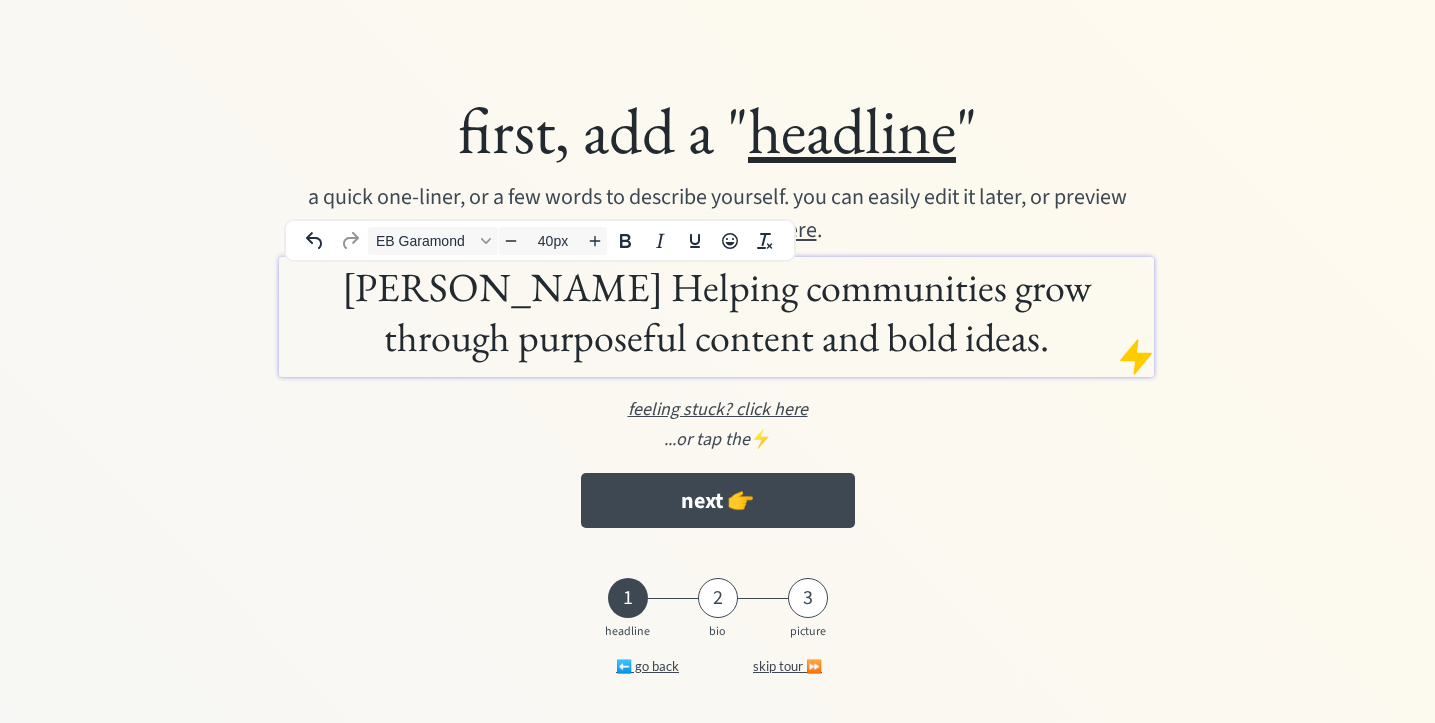 click on "Ellen Matis Helping communities grow through purposeful content and bold ideas." at bounding box center [716, 312] 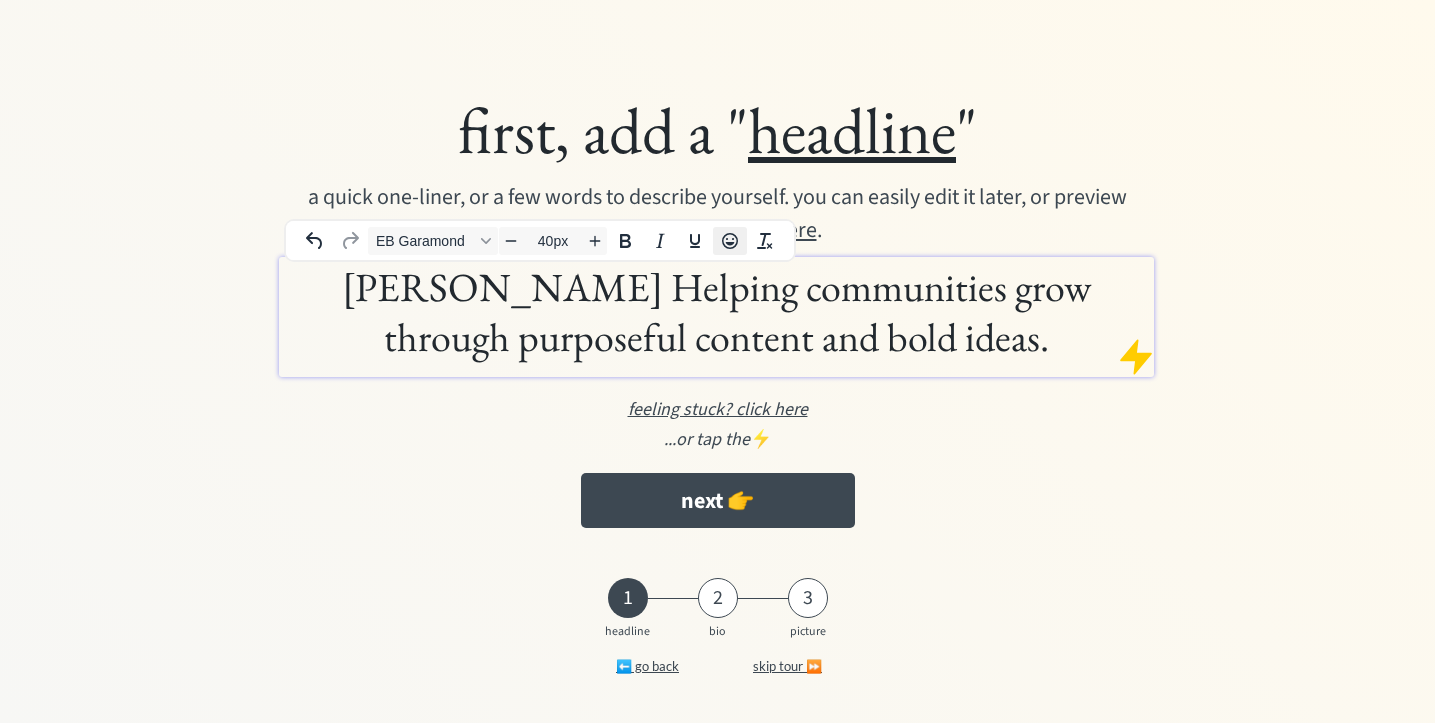 click 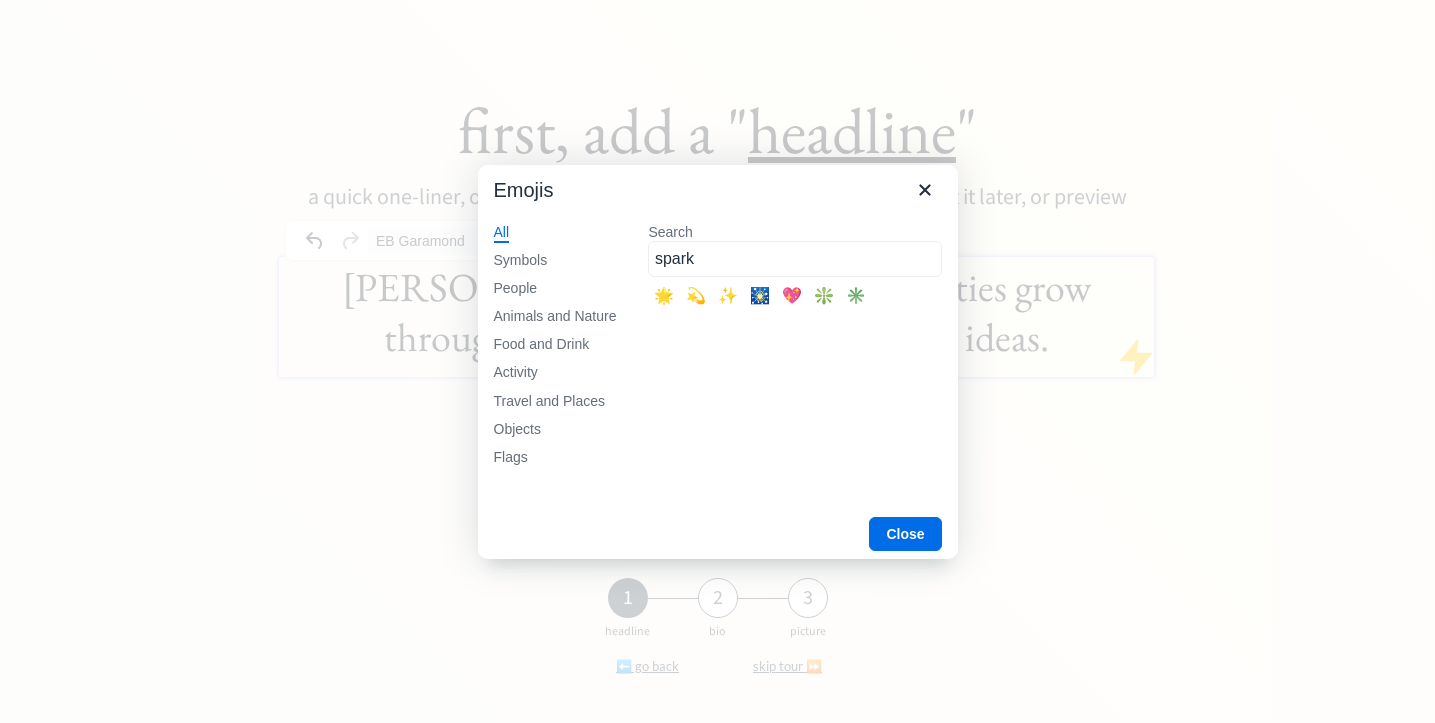 type on "spark" 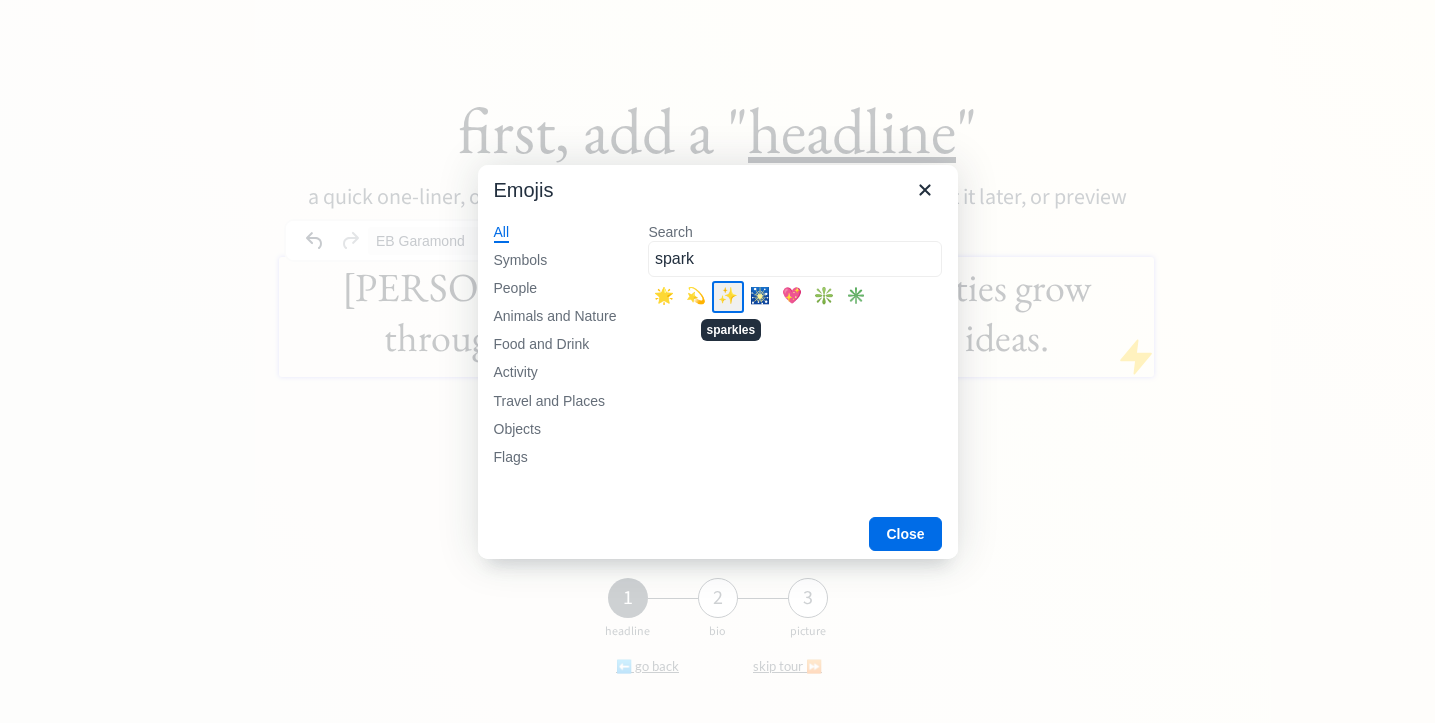 click on "✨" at bounding box center (728, 297) 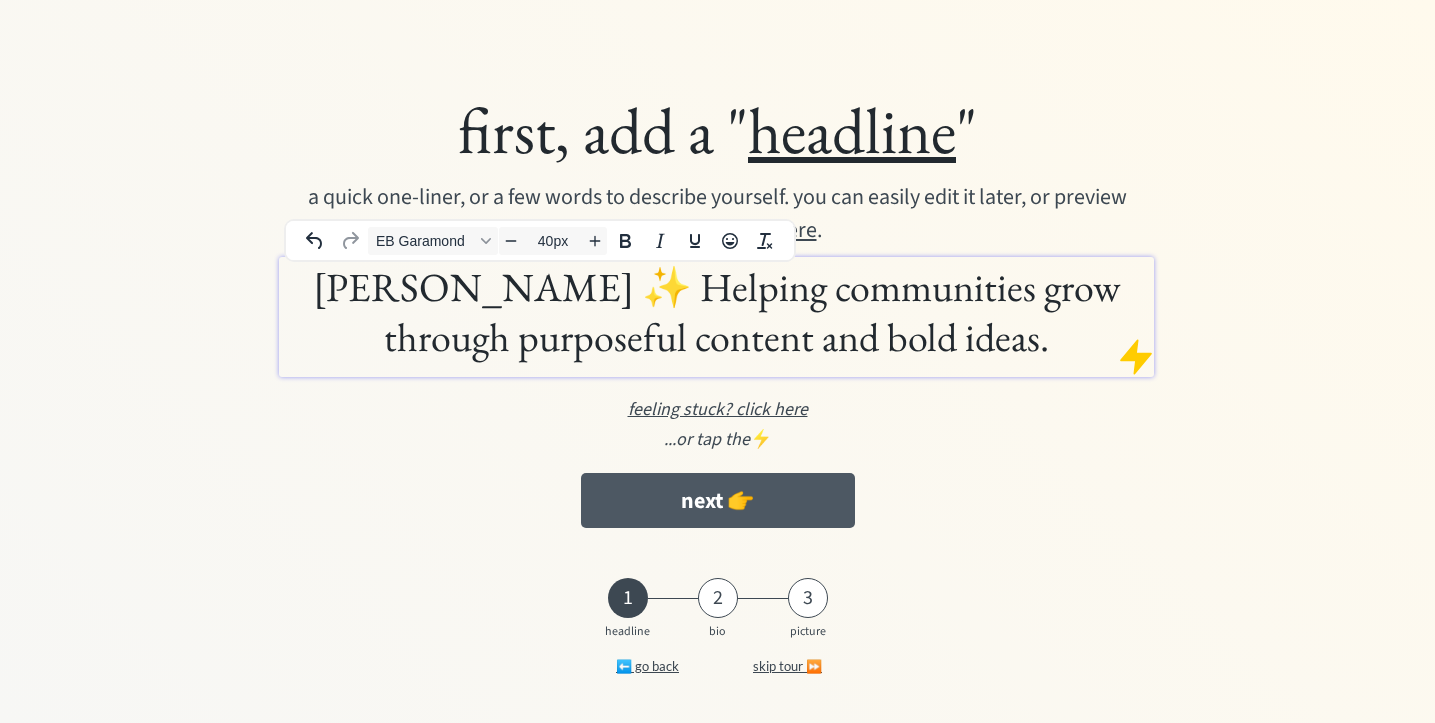click on "next 👉" at bounding box center (718, 500) 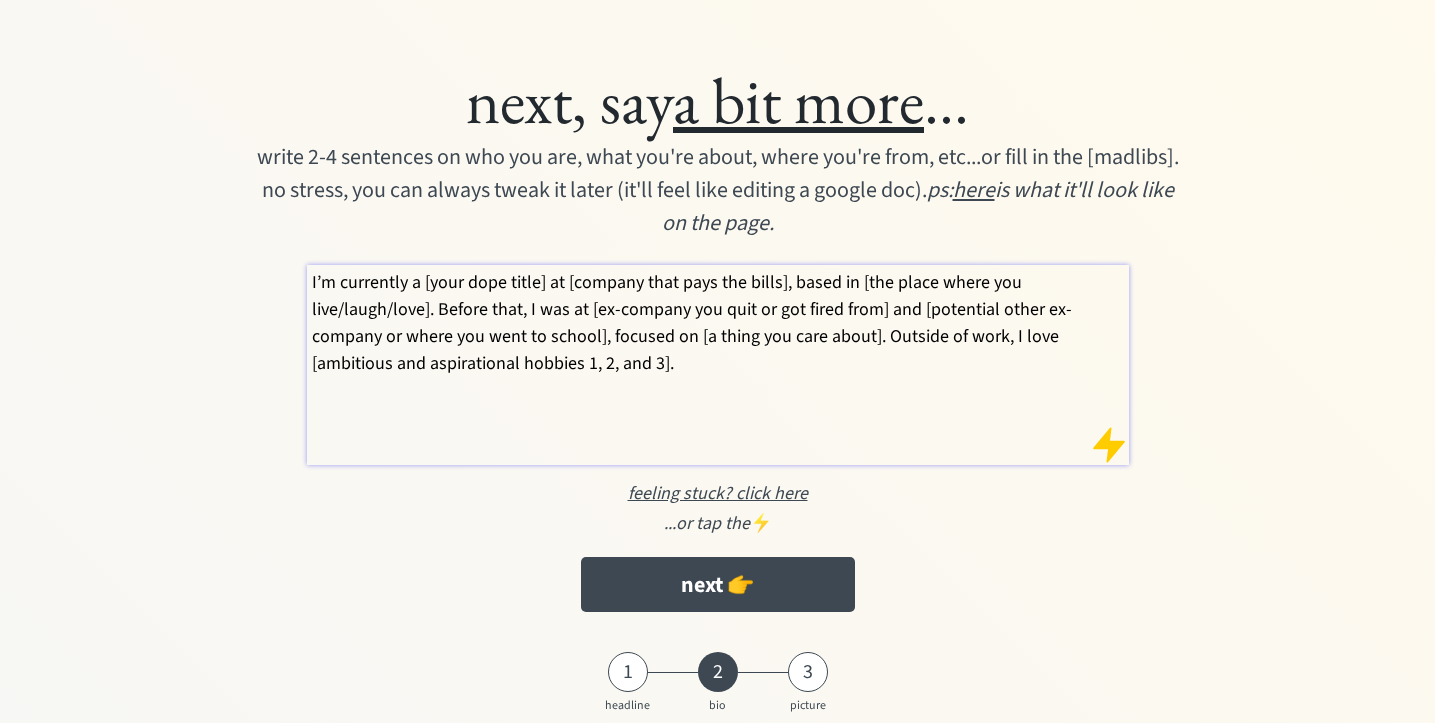 scroll, scrollTop: 0, scrollLeft: 0, axis: both 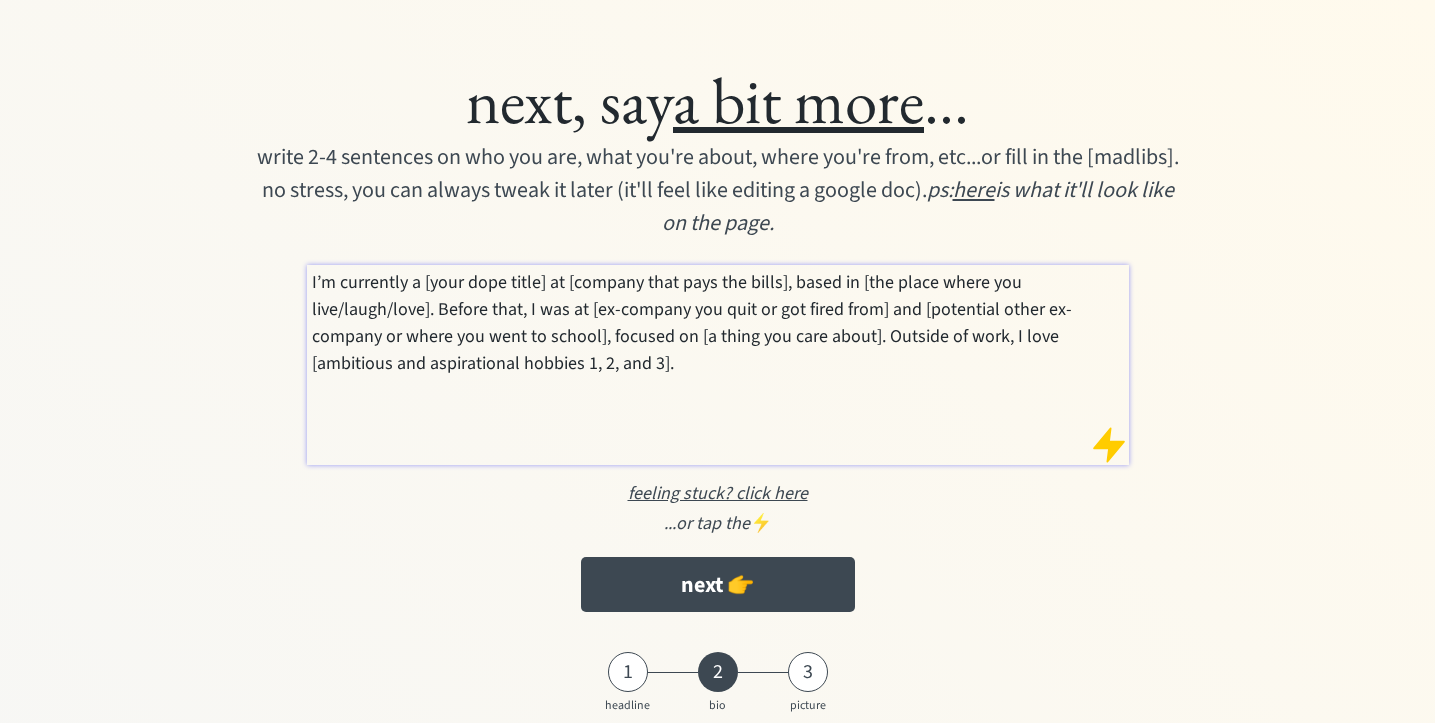 click on "I’m currently a [your dope title] at [company that pays the bills], based in [the place where you live/laugh/love]. Before that, I was at [ex-company you quit or got fired from] and [potential other ex-company or where you went to school], focused on [a thing you care about]. Outside of work, I love [ambitious and aspirational hobbies 1, 2, and 3]." at bounding box center (718, 365) 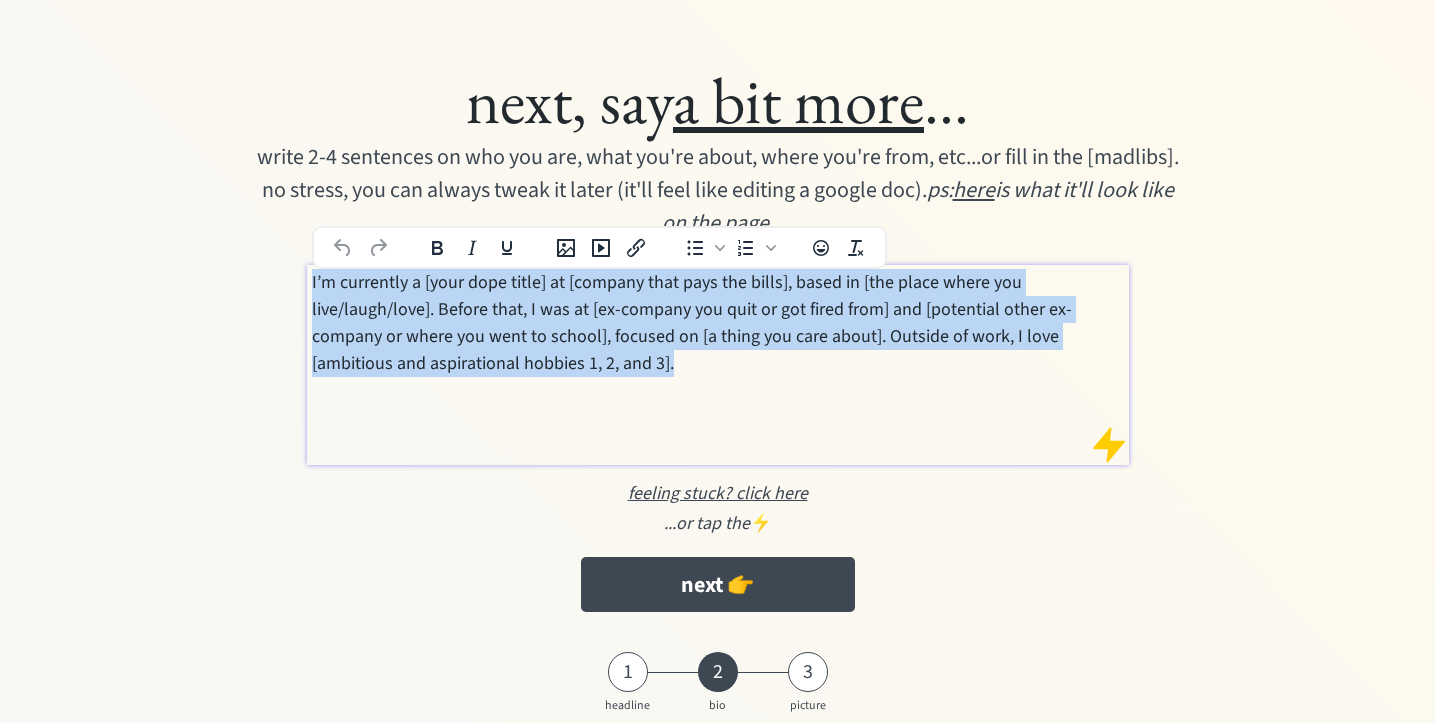 drag, startPoint x: 694, startPoint y: 368, endPoint x: 285, endPoint y: 271, distance: 420.3451 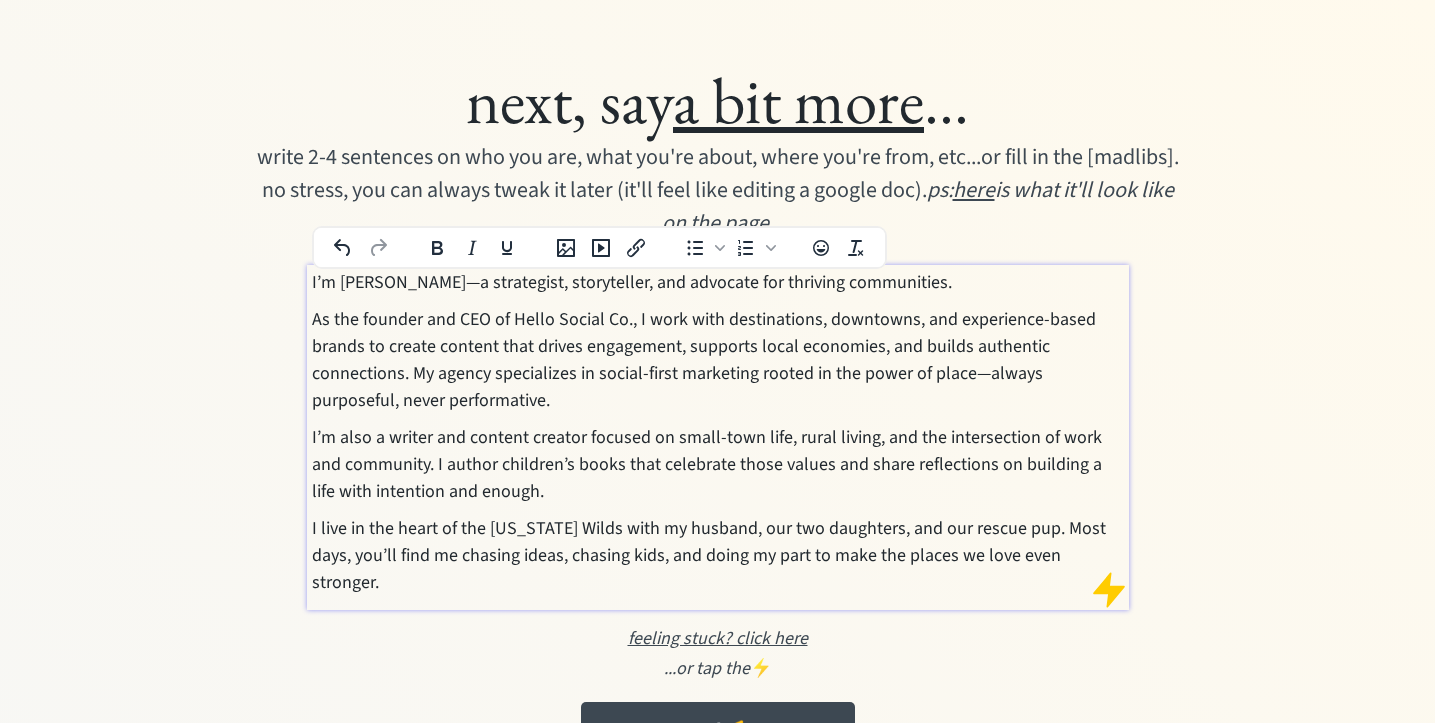 click on "I’m Ellen Matis—a strategist, storyteller, and advocate for thriving communities." at bounding box center [718, 282] 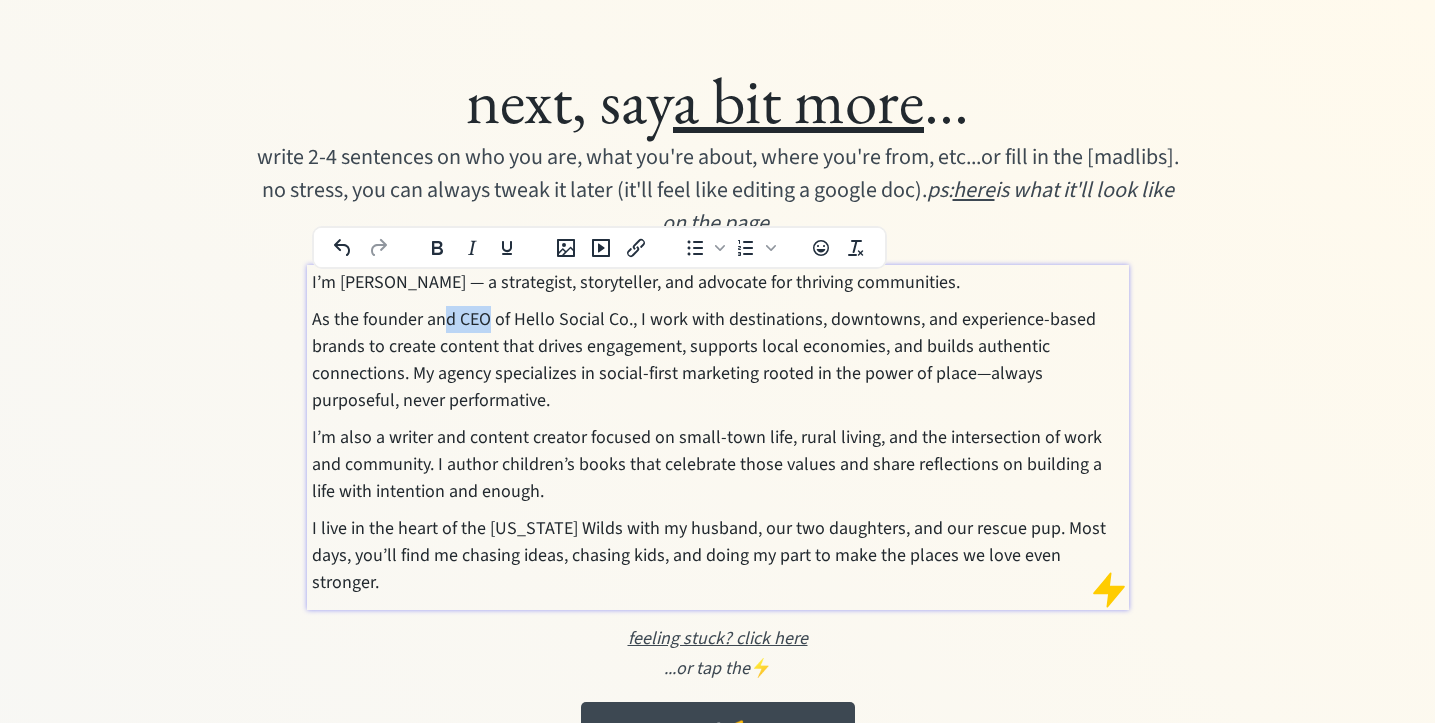 drag, startPoint x: 487, startPoint y: 320, endPoint x: 439, endPoint y: 318, distance: 48.04165 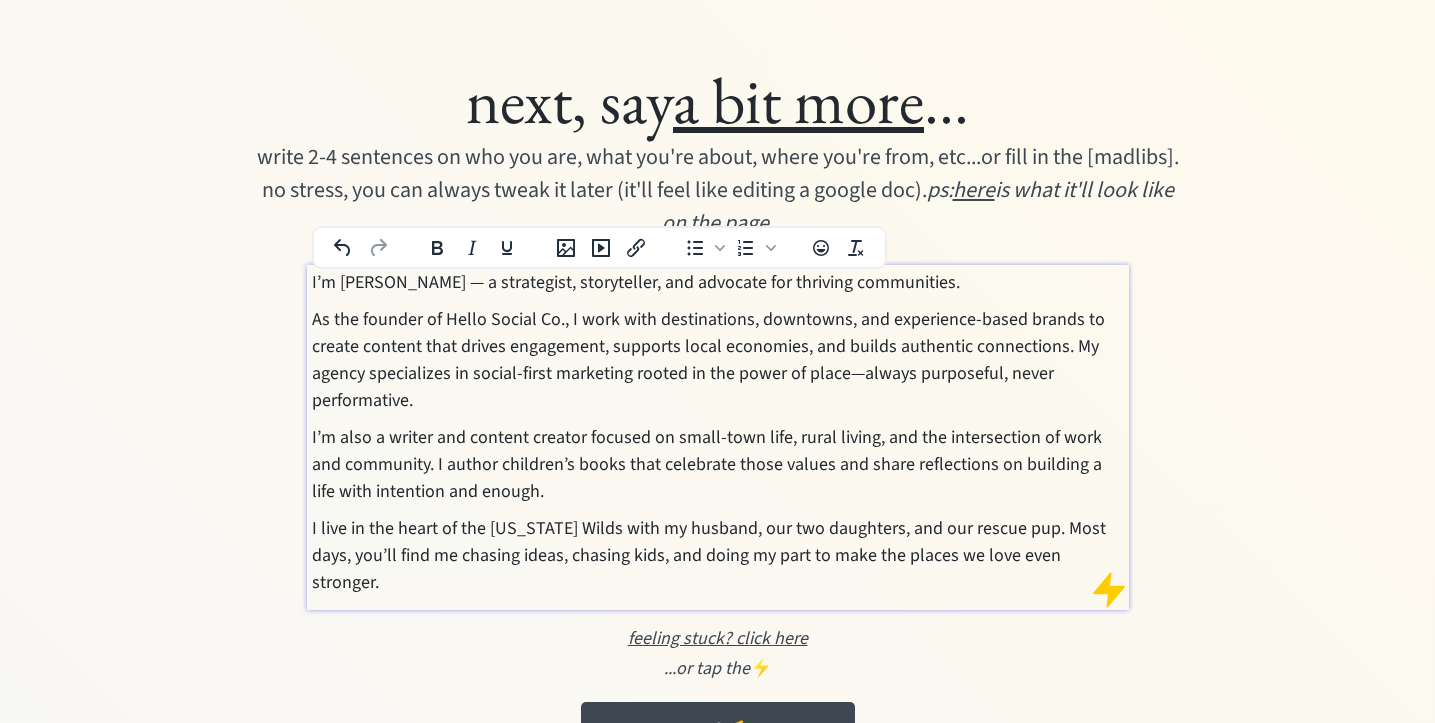 scroll, scrollTop: 2, scrollLeft: 0, axis: vertical 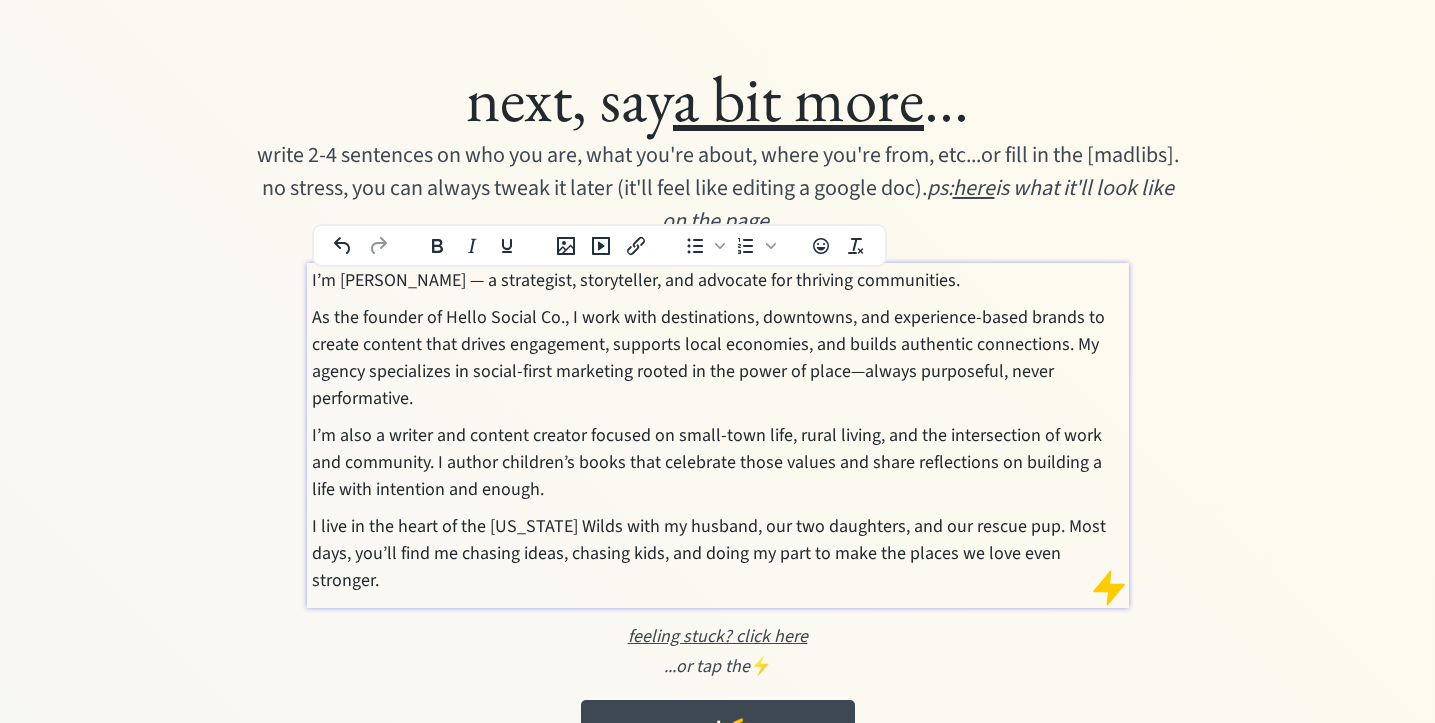 click on "As the founder of Hello Social Co., I work with destinations, downtowns, and experience-based brands to create content that drives engagement, supports local economies, and builds authentic connections. My agency specializes in social-first marketing rooted in the power of place—always purposeful, never performative." at bounding box center (718, 358) 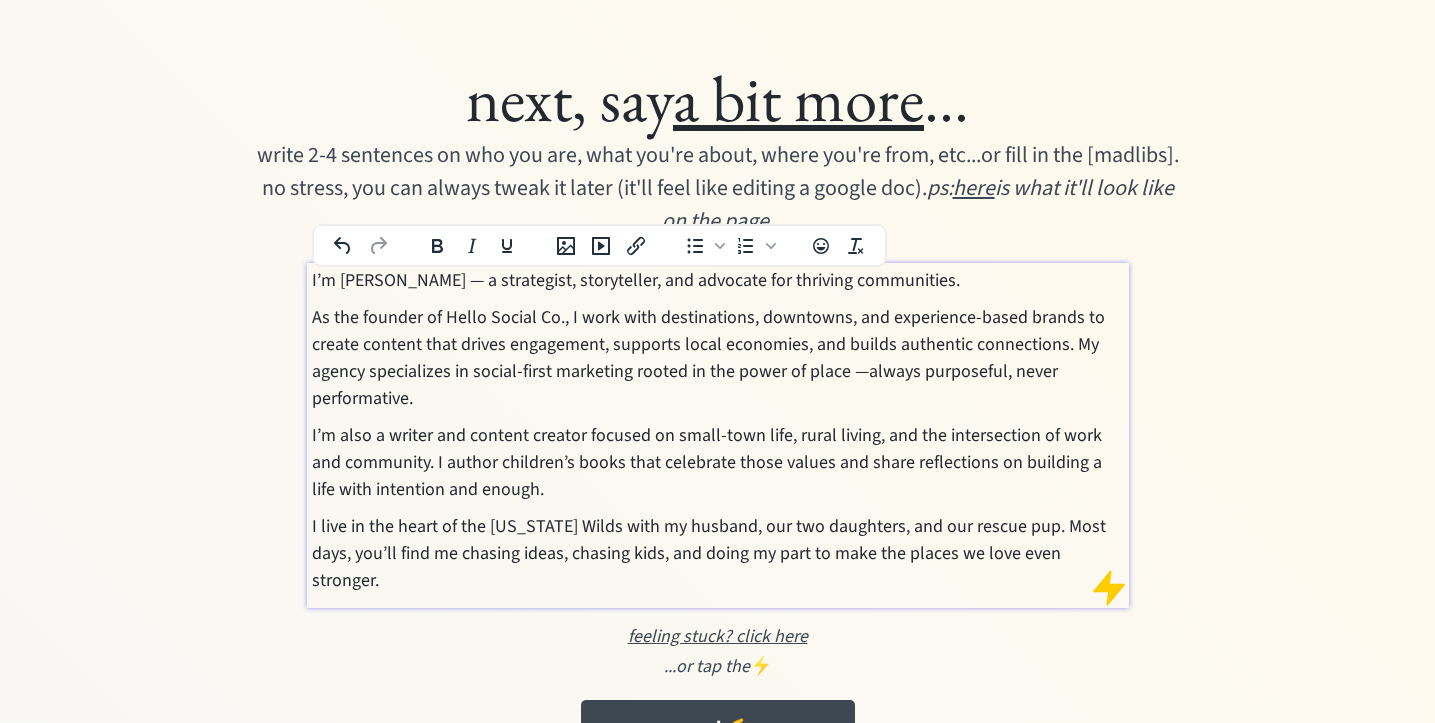 click on "As the founder of Hello Social Co., I work with destinations, downtowns, and experience-based brands to create content that drives engagement, supports local economies, and builds authentic connections. My agency specializes in social-first marketing rooted in the power of place —always purposeful, never performative." at bounding box center (718, 358) 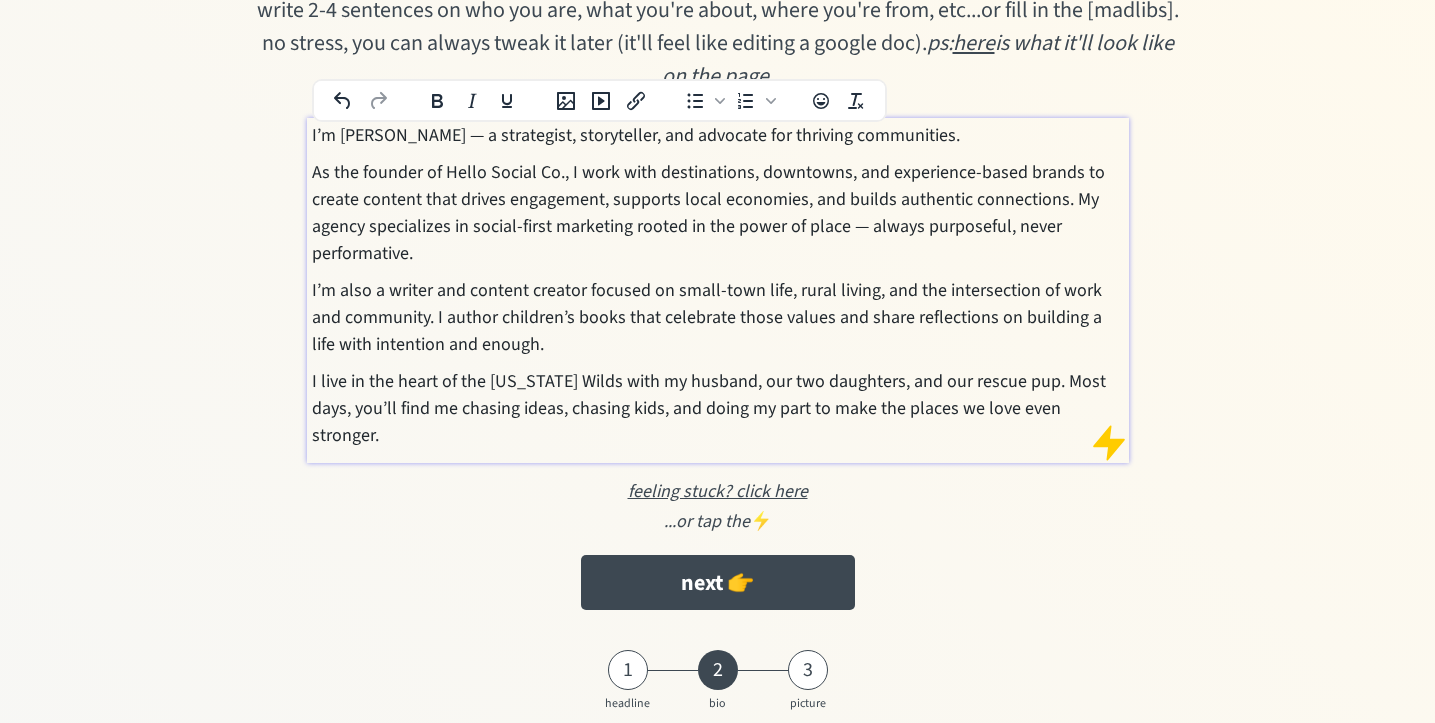 scroll, scrollTop: 195, scrollLeft: 0, axis: vertical 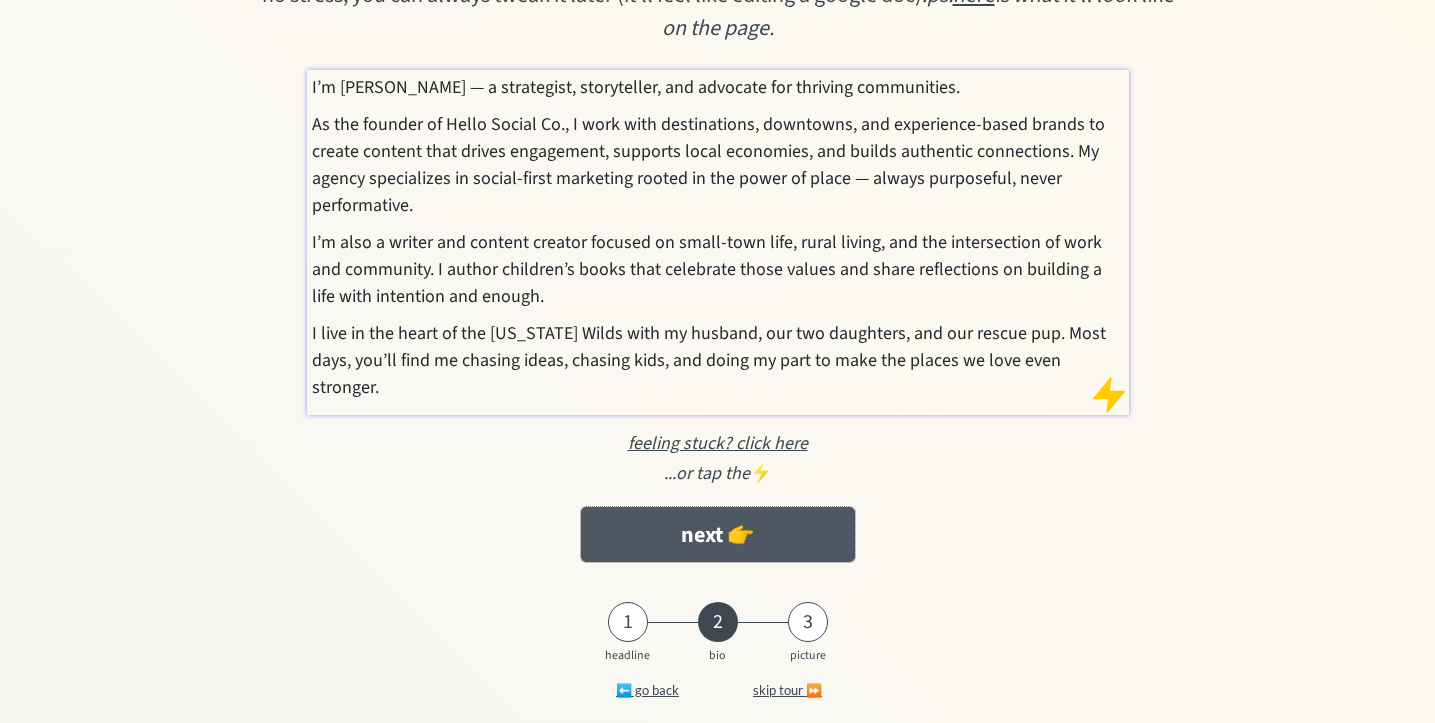 click on "next 👉" at bounding box center [718, 534] 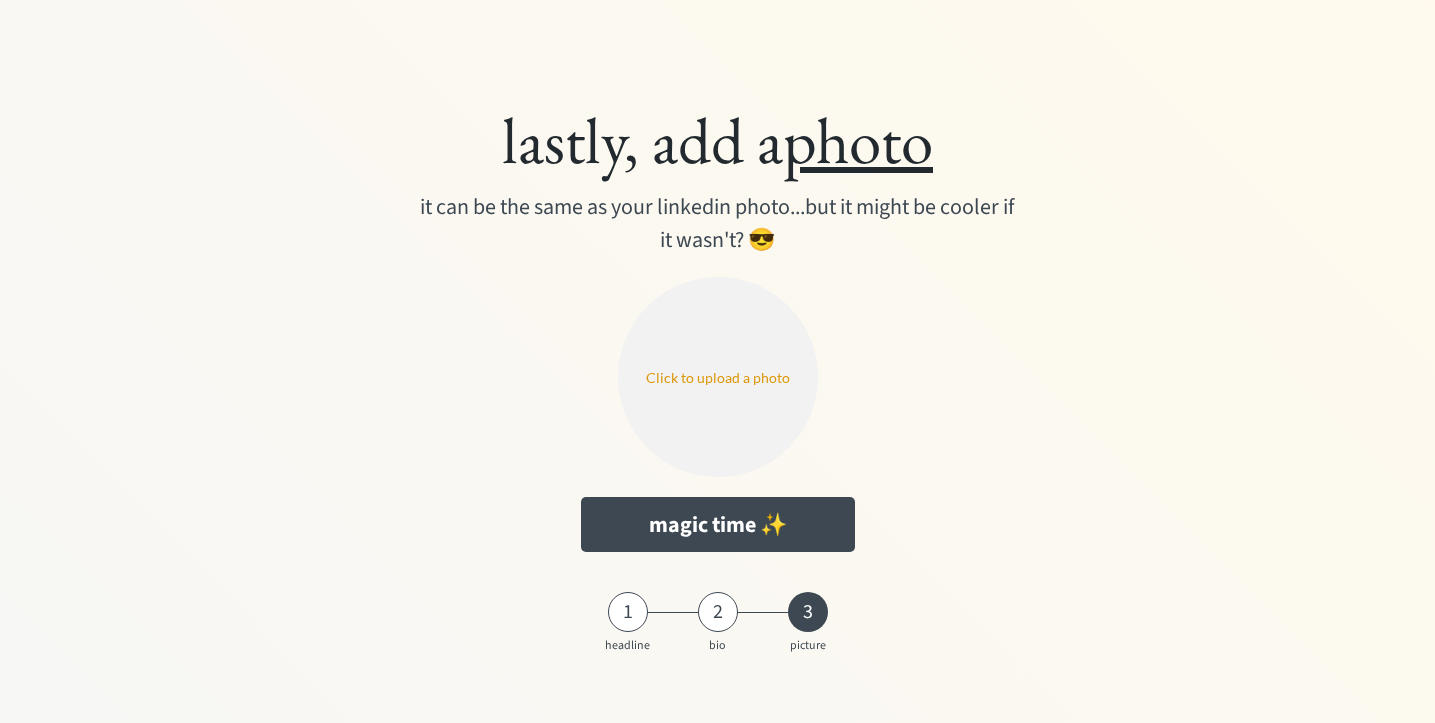 scroll, scrollTop: 0, scrollLeft: 0, axis: both 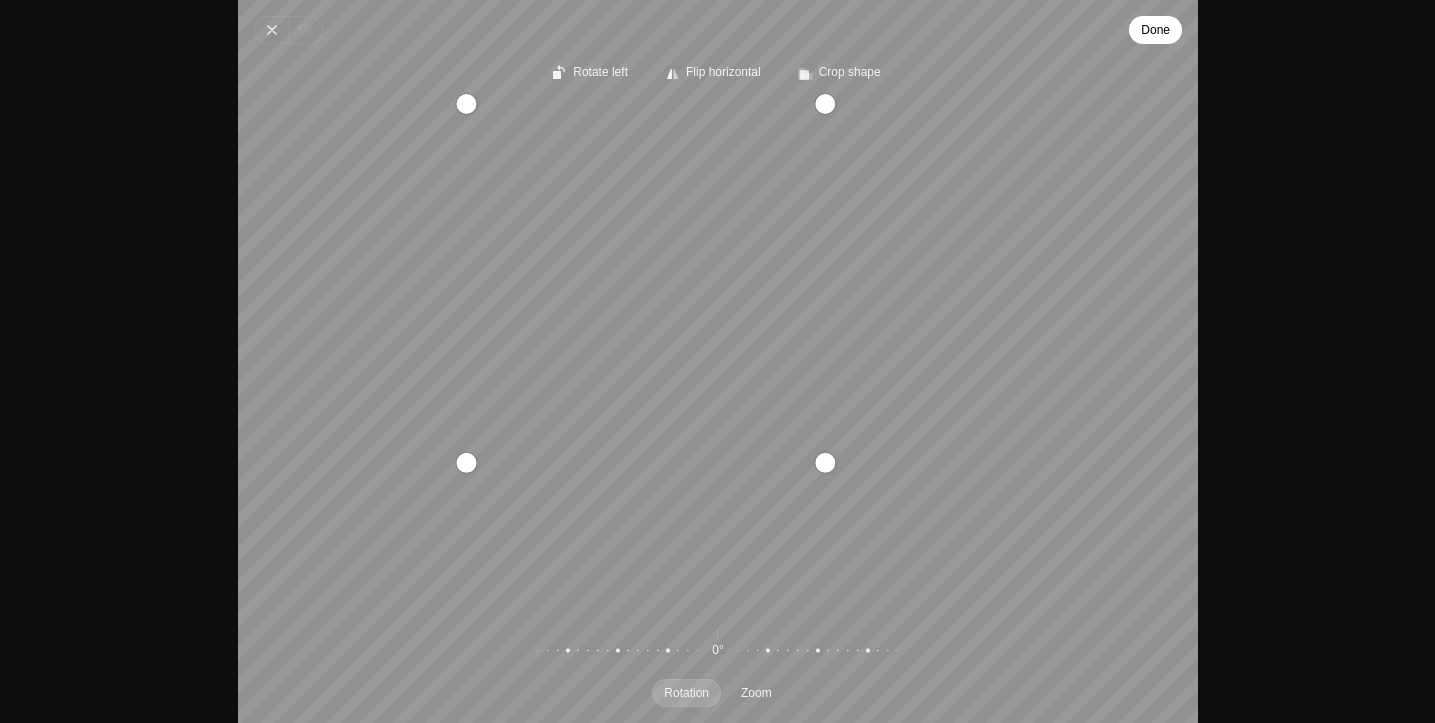 drag, startPoint x: 976, startPoint y: 604, endPoint x: 821, endPoint y: 471, distance: 204.24005 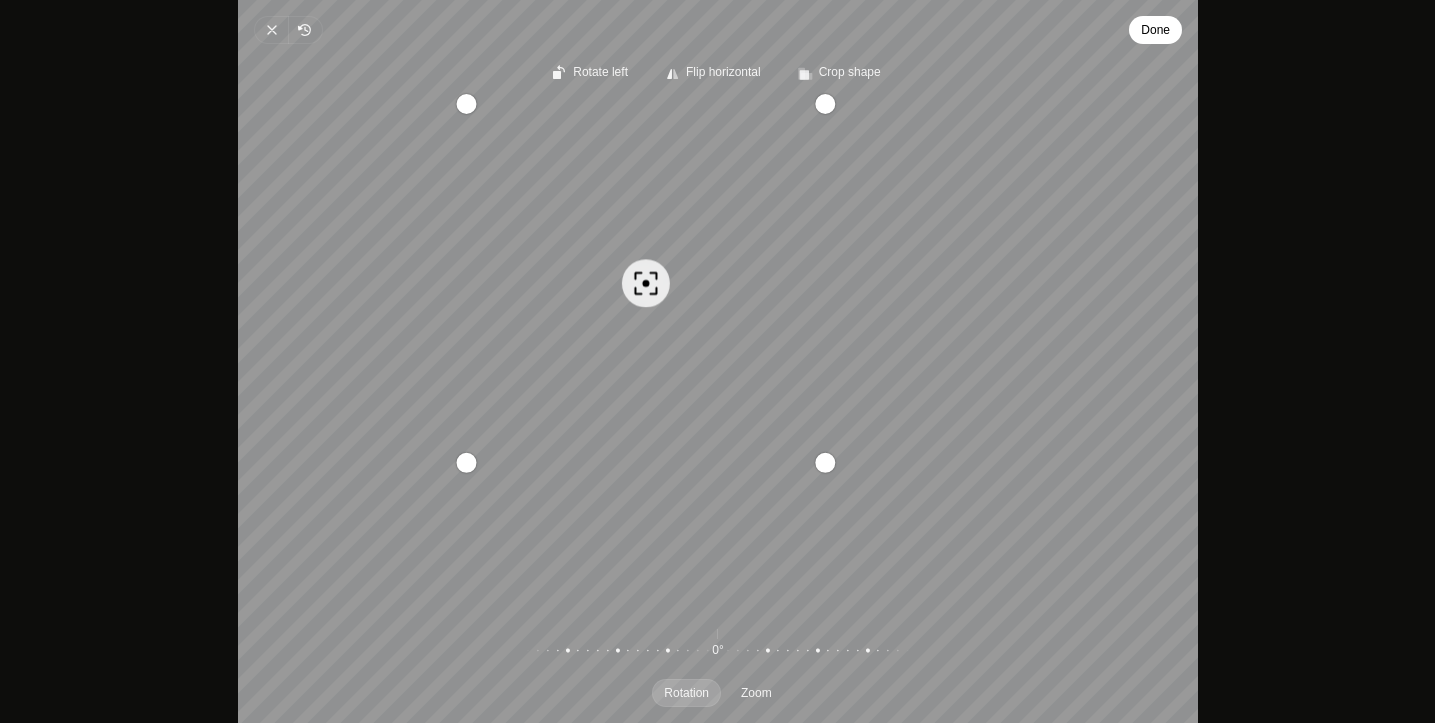 drag, startPoint x: 748, startPoint y: 330, endPoint x: 734, endPoint y: 353, distance: 26.925823 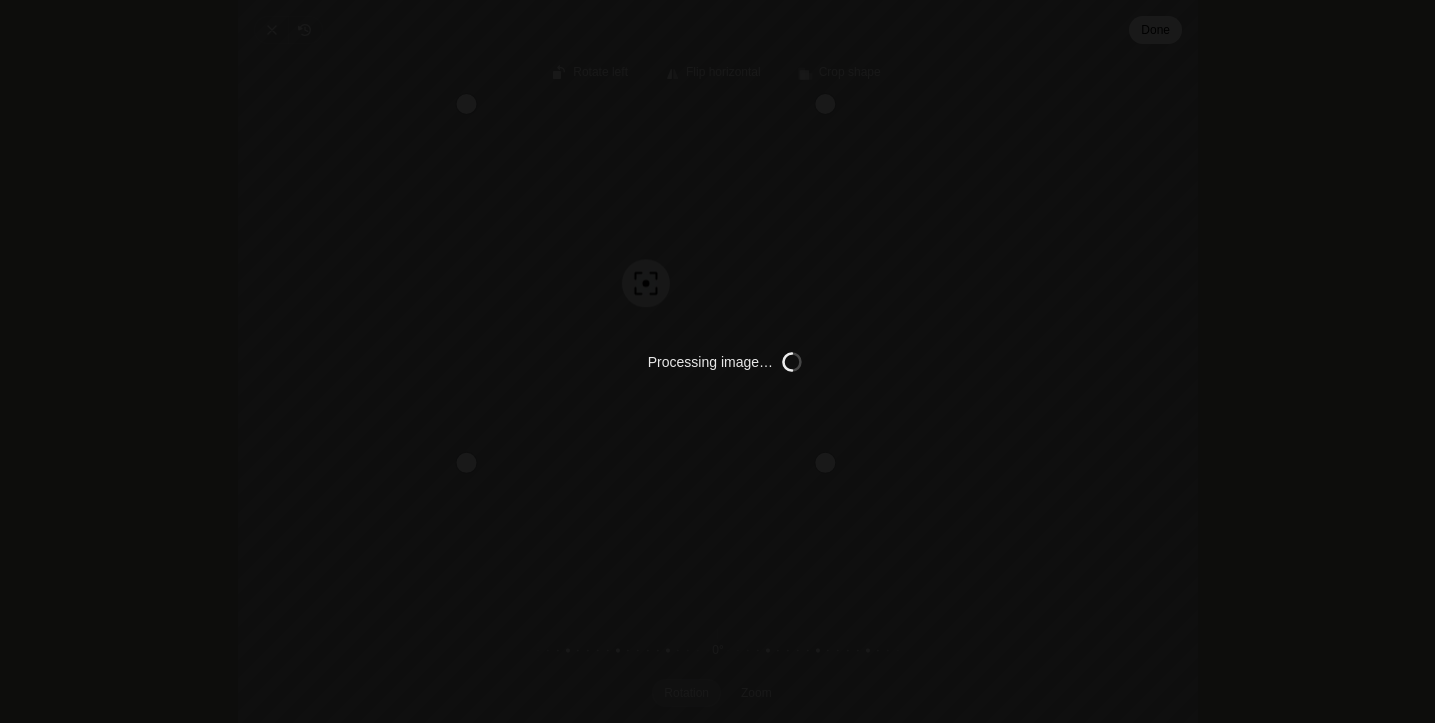 type on "C:\fakepath\IMG_8782_jpg 2.png" 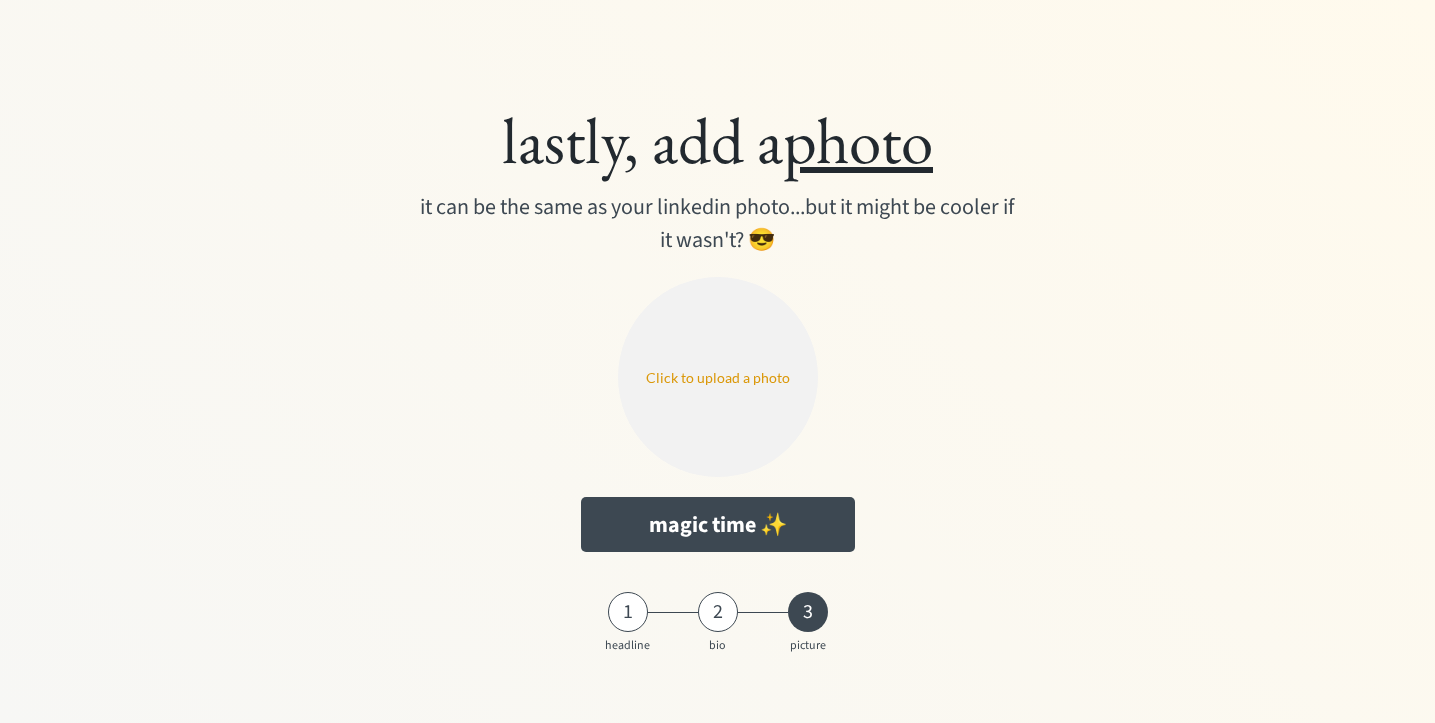 type 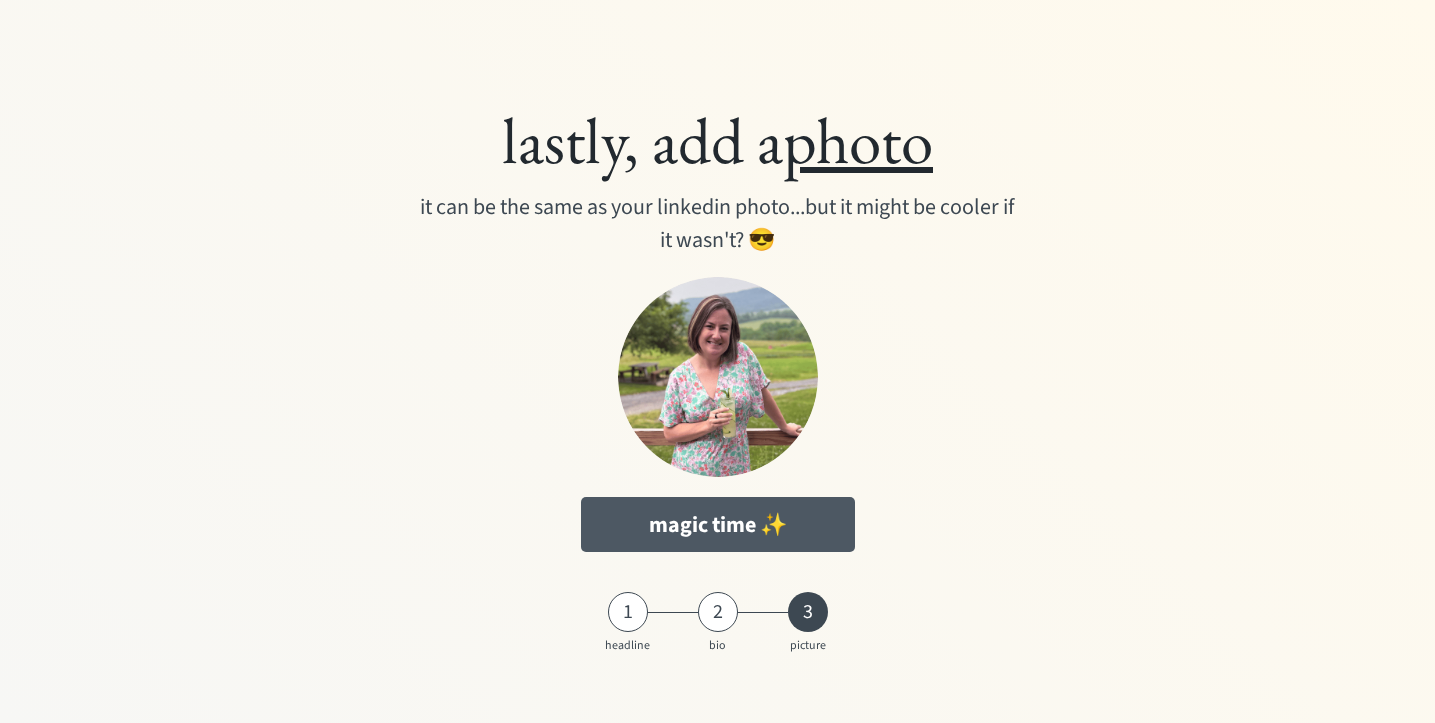 click on "magic time ✨" at bounding box center [718, 524] 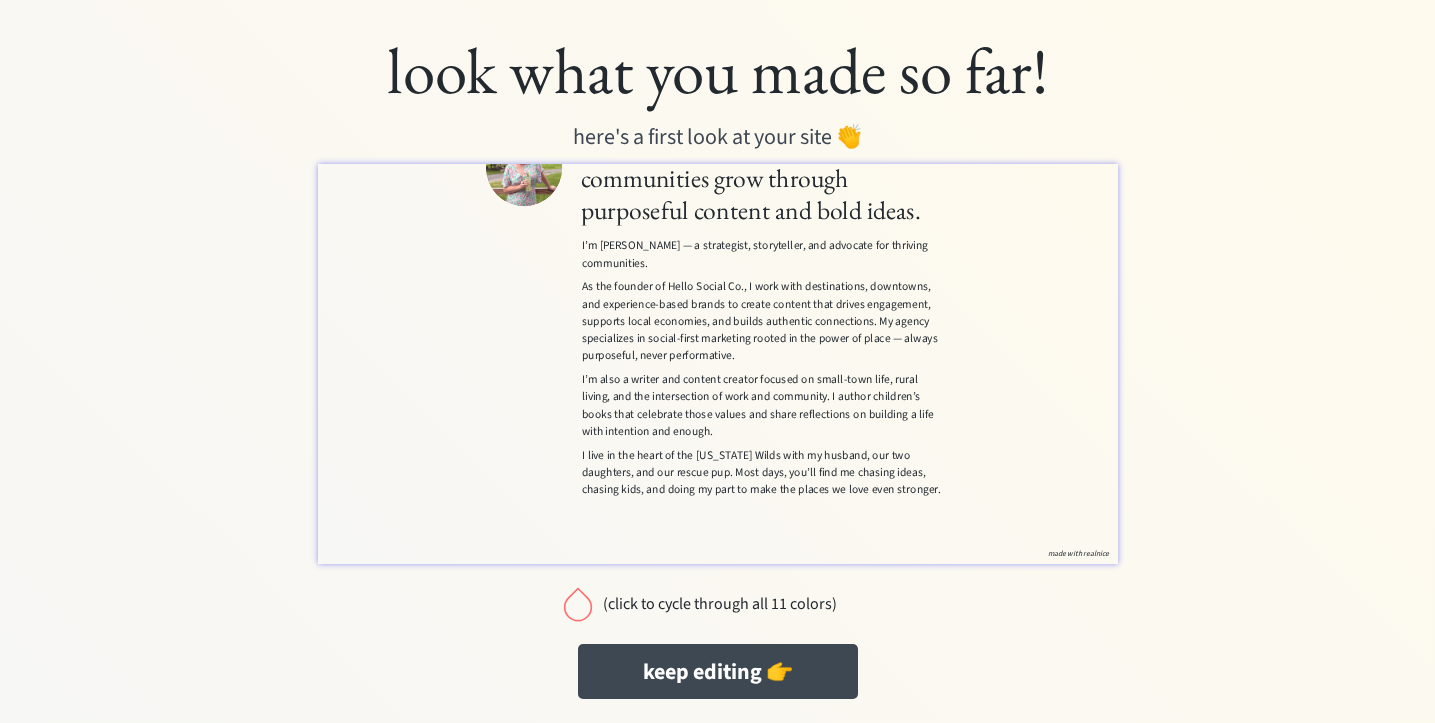 scroll, scrollTop: 0, scrollLeft: 0, axis: both 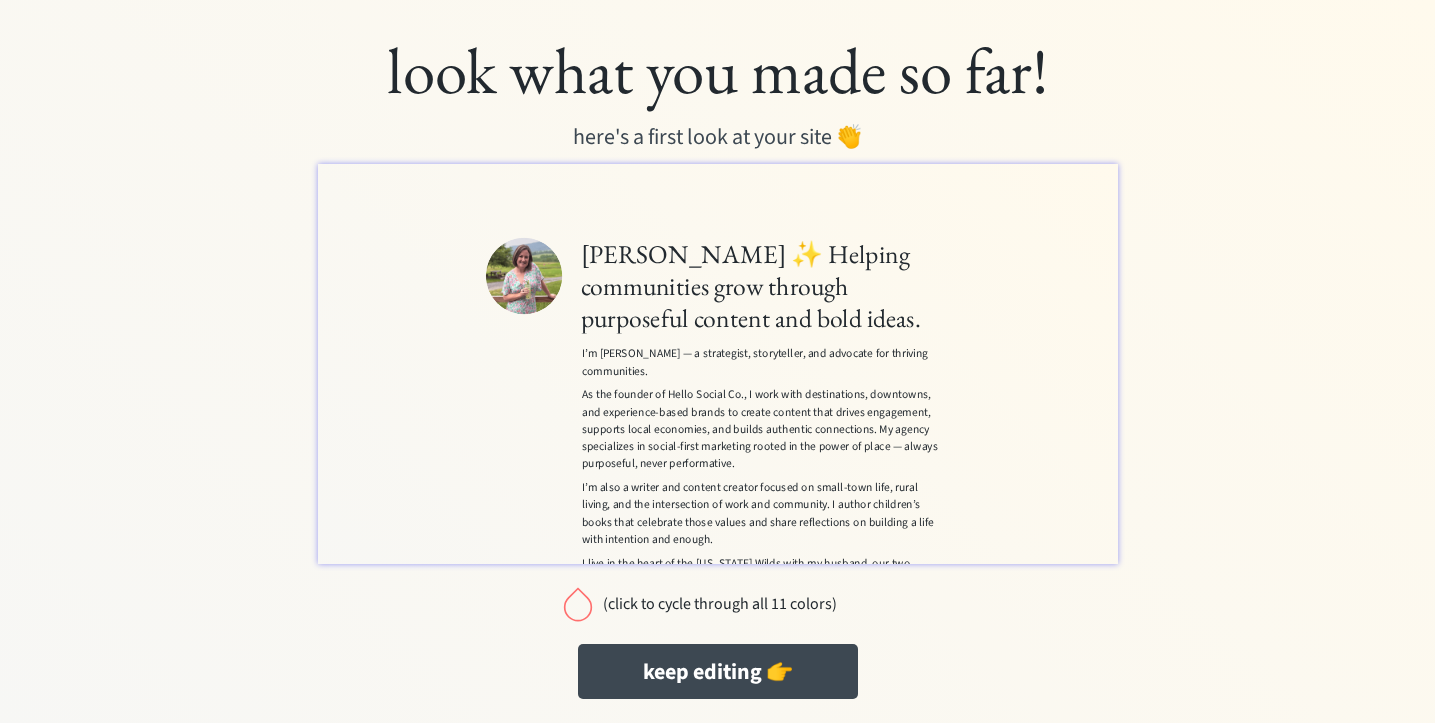 click on "(click to cycle through all 11 colors)" at bounding box center [720, 604] 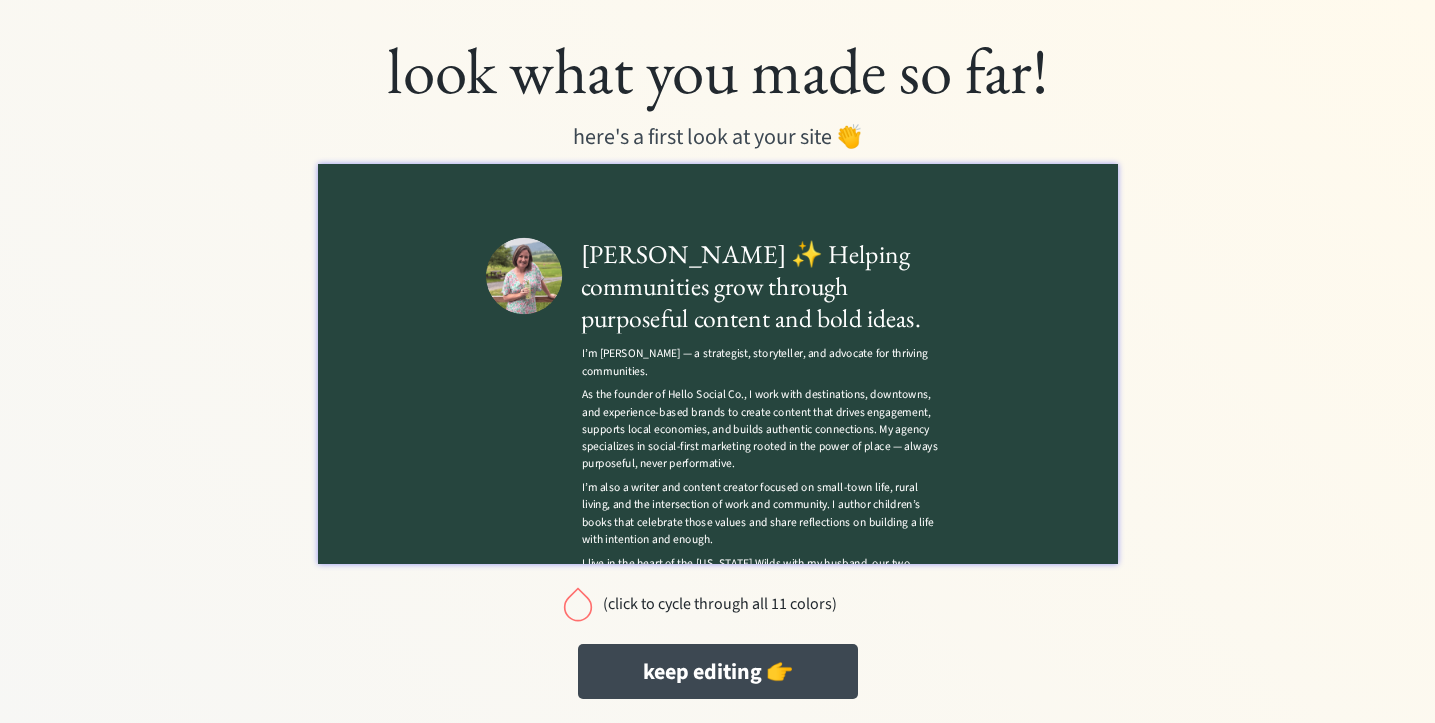 click on "(click to cycle through all 11 colors)" at bounding box center [720, 604] 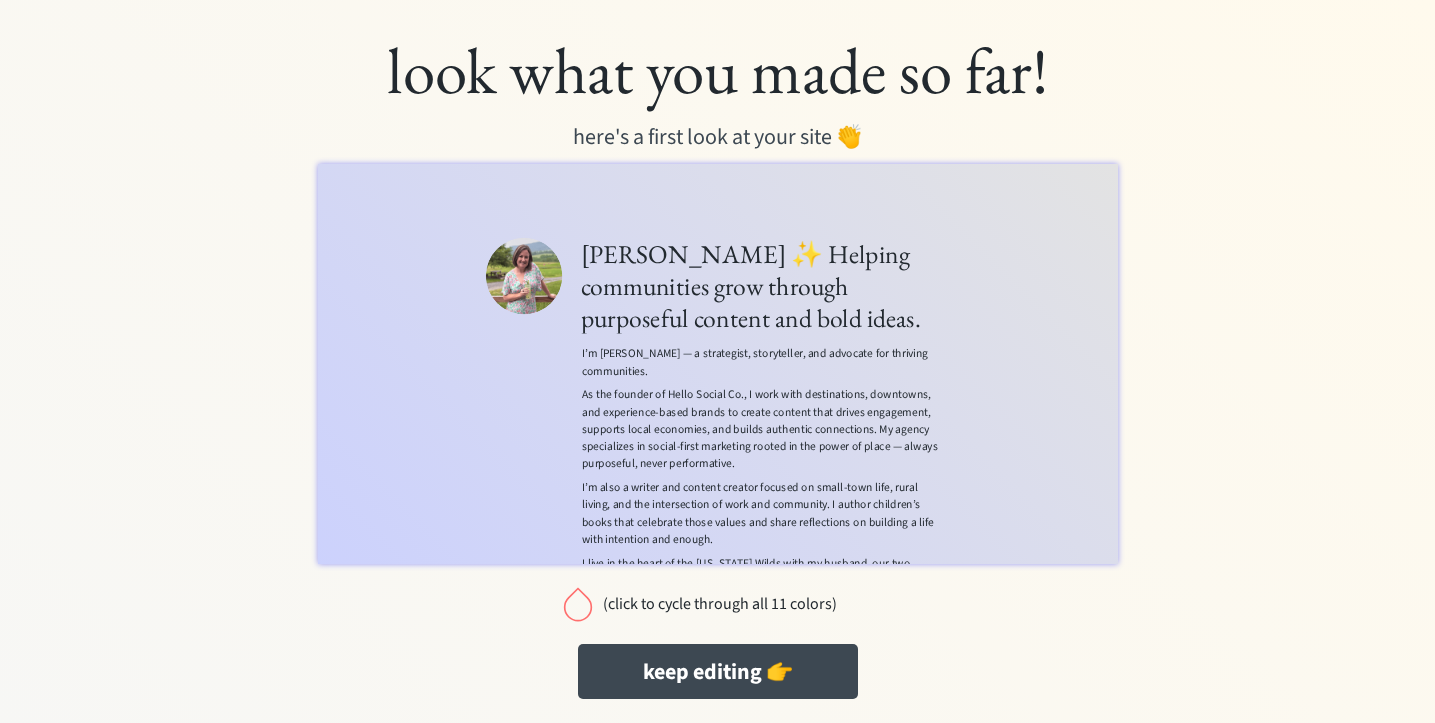 click on "(click to cycle through all 11 colors)" at bounding box center [720, 604] 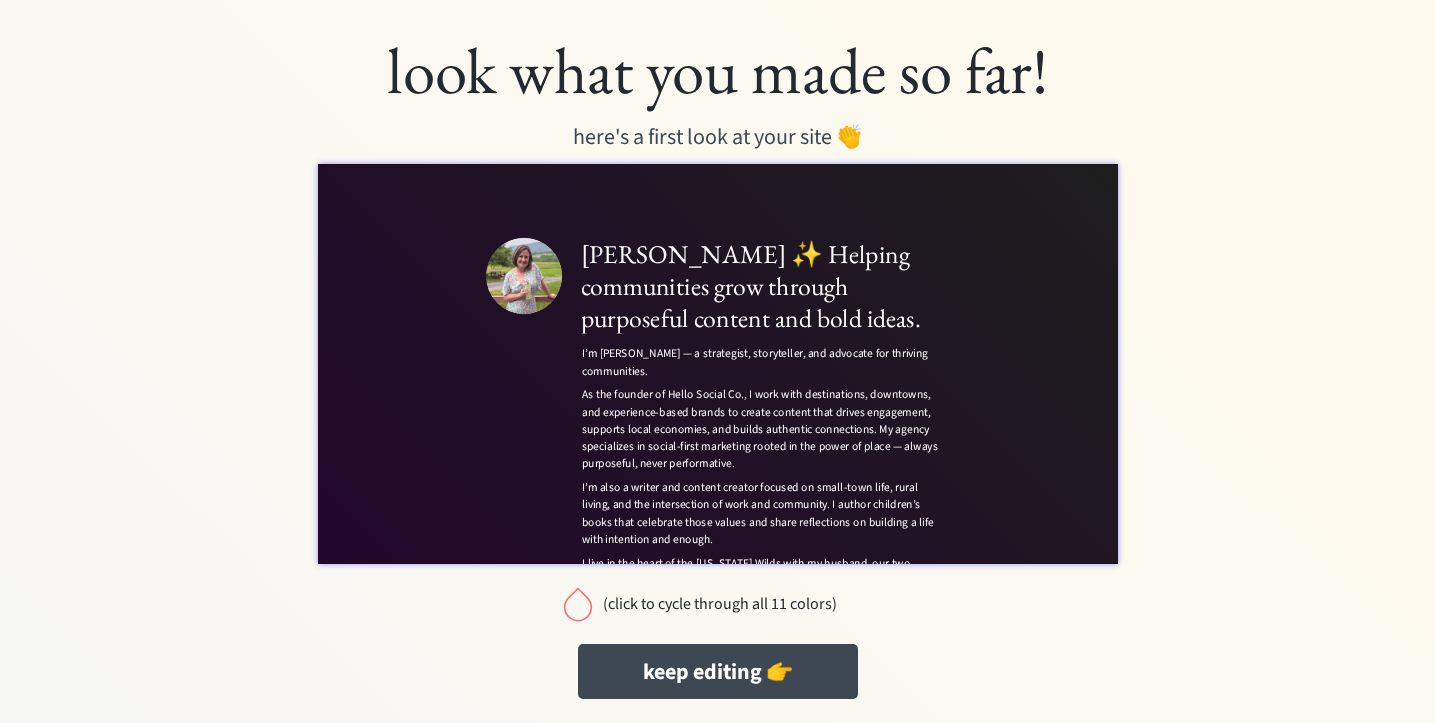 click on "(click to cycle through all 11 colors)" at bounding box center [720, 604] 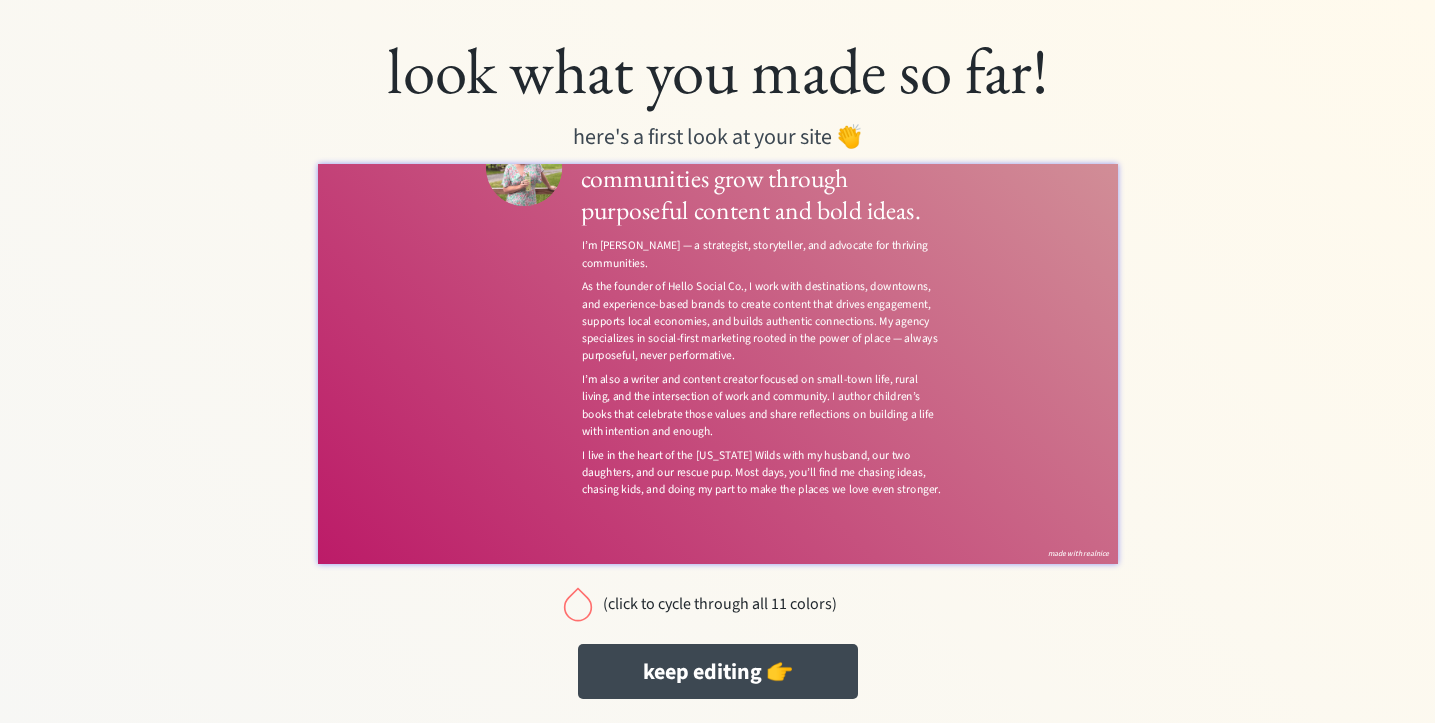 scroll, scrollTop: 16, scrollLeft: 0, axis: vertical 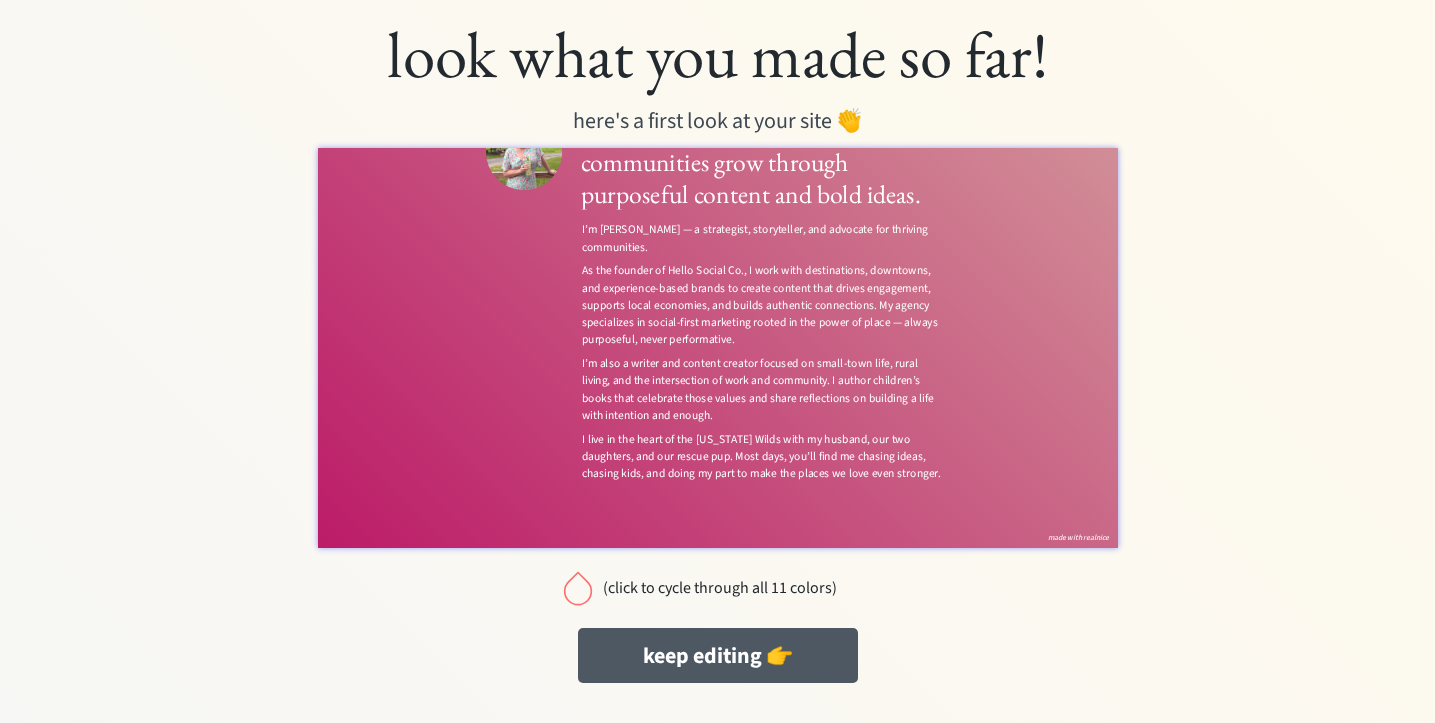 click on "keep editing 👉" at bounding box center [718, 655] 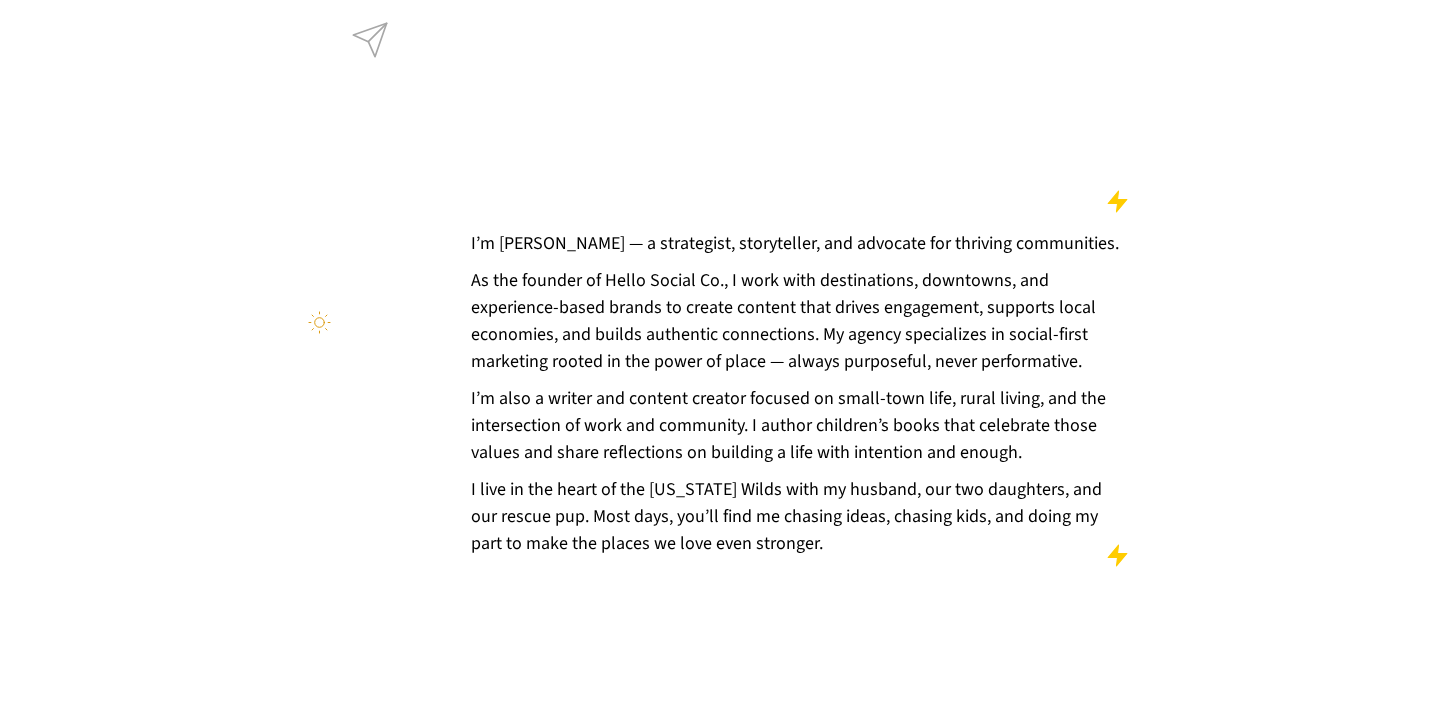 scroll, scrollTop: 0, scrollLeft: 0, axis: both 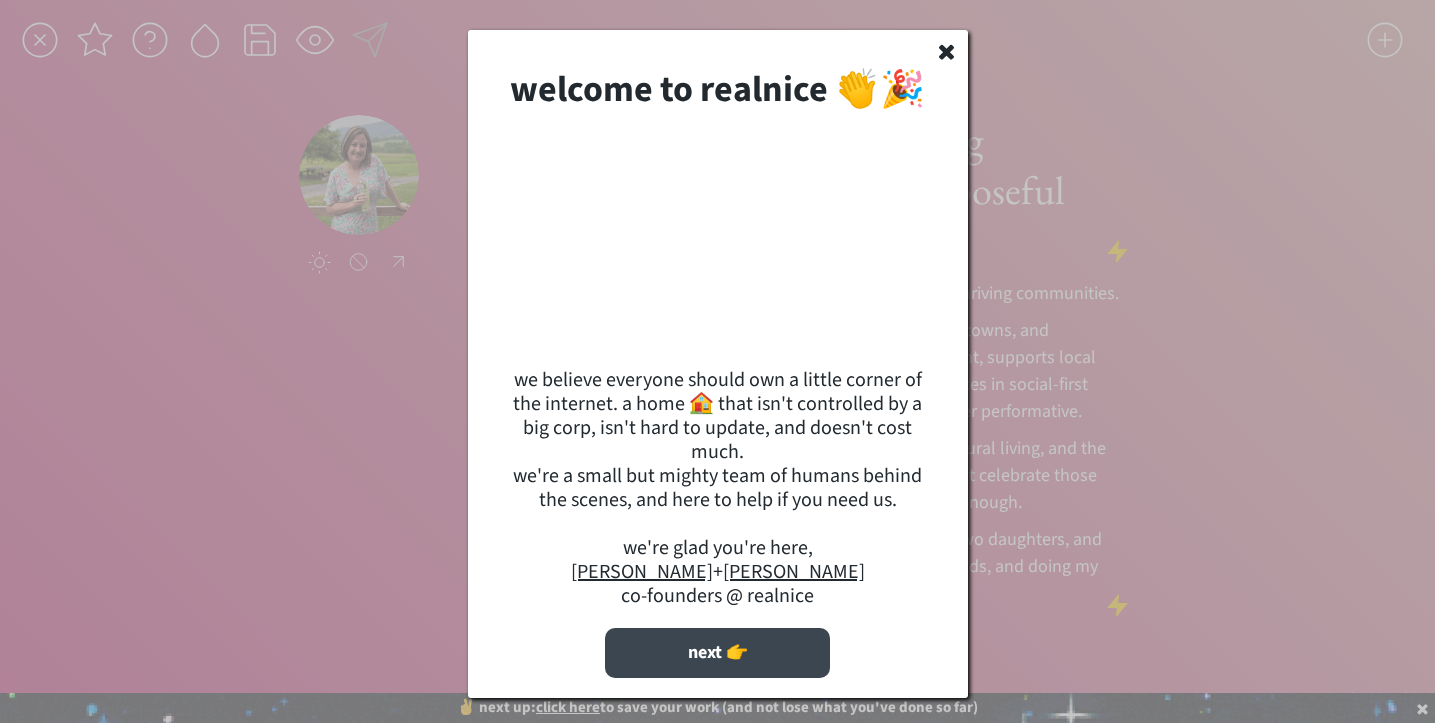 click on "next 👉" at bounding box center [717, 653] 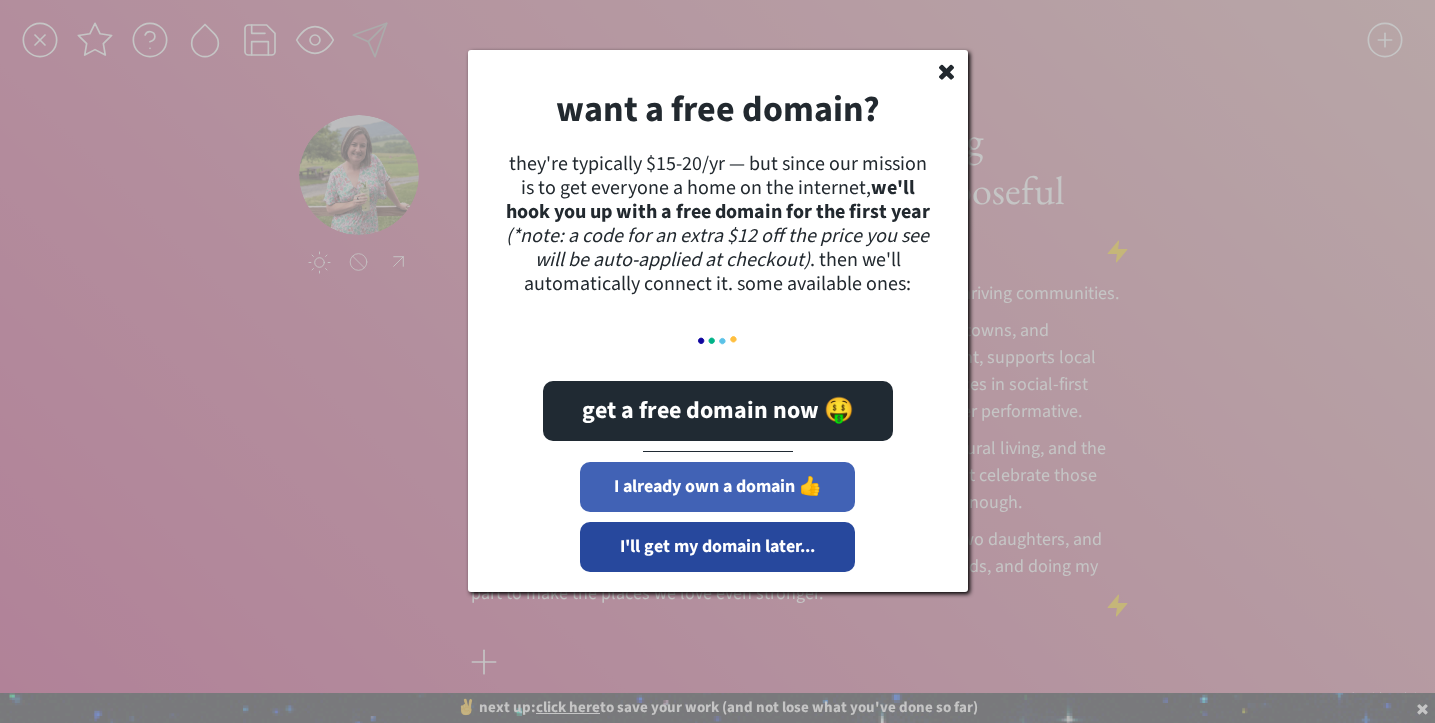 click on "I already own a domain 👍" at bounding box center [717, 487] 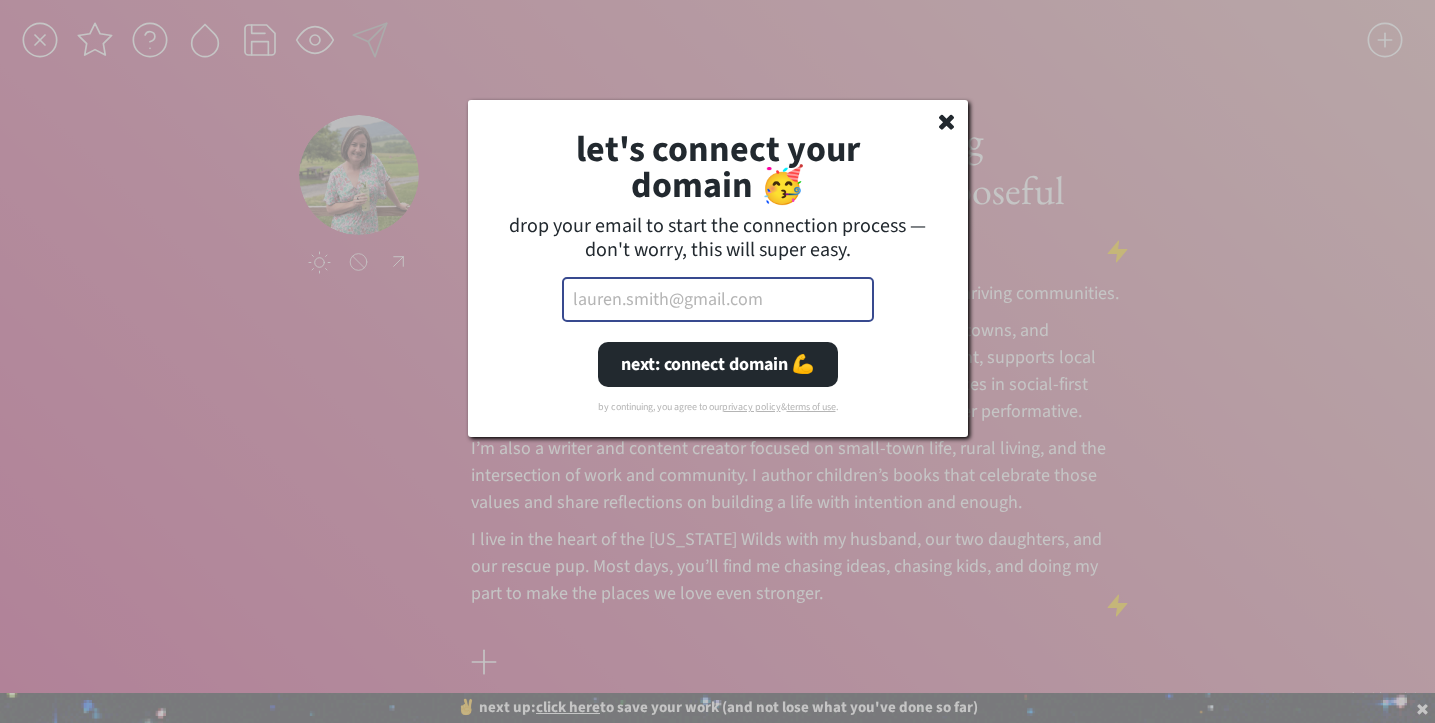 click at bounding box center [718, 299] 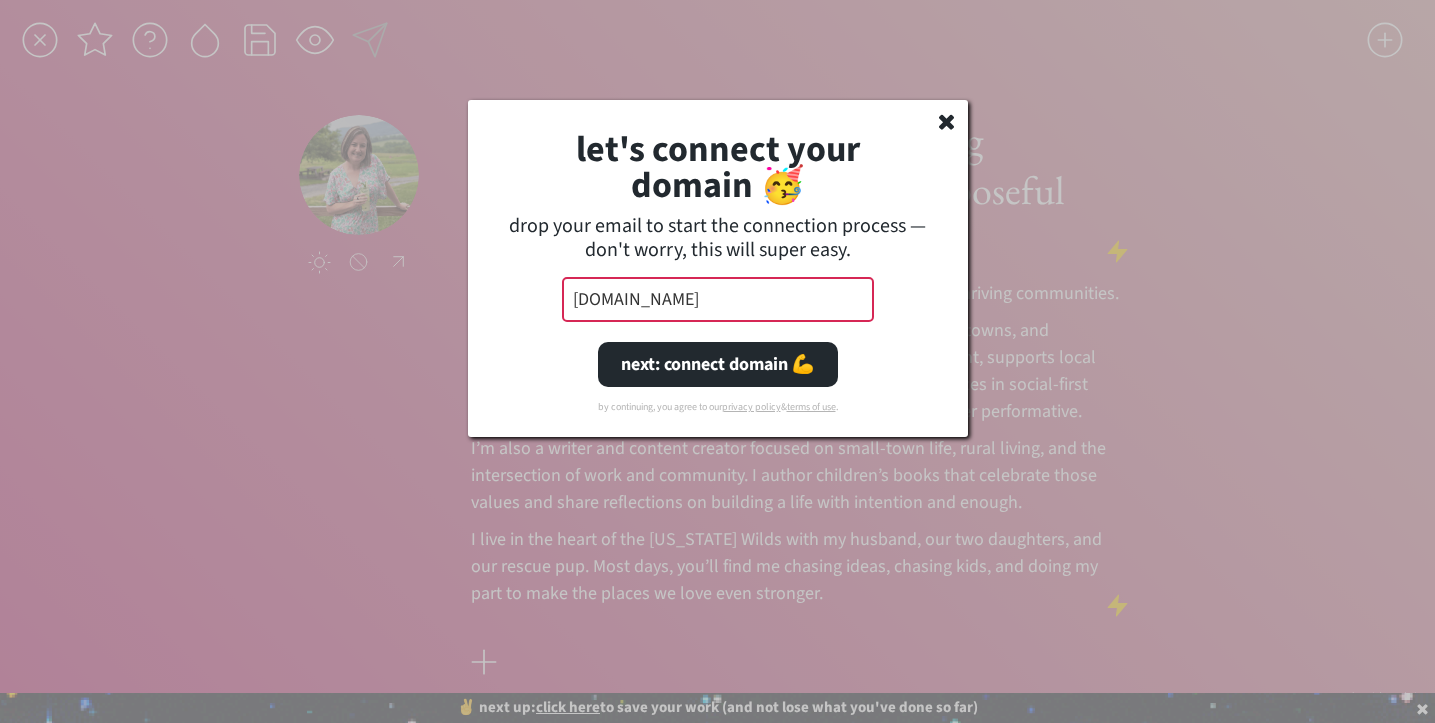 click on "next: connect domain 💪" at bounding box center [718, 364] 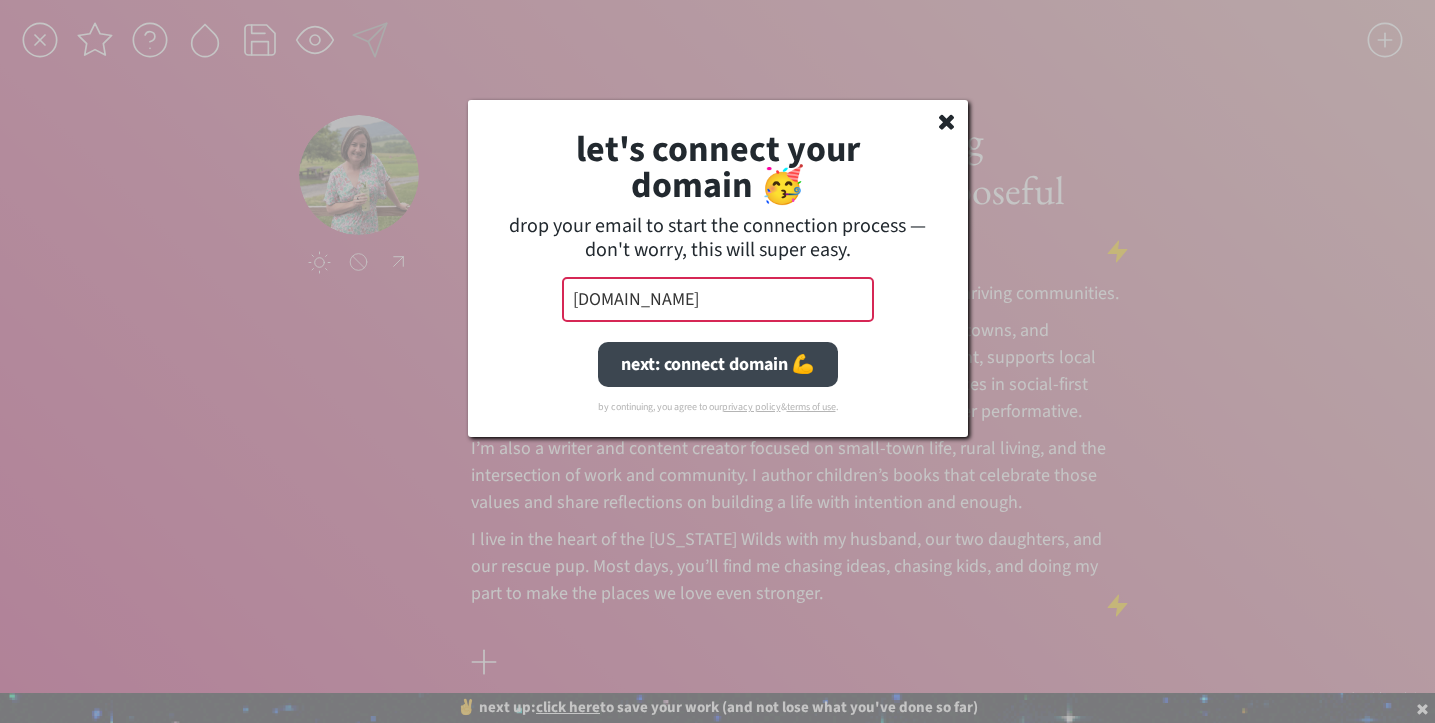 click on "next: connect domain 💪" at bounding box center [718, 364] 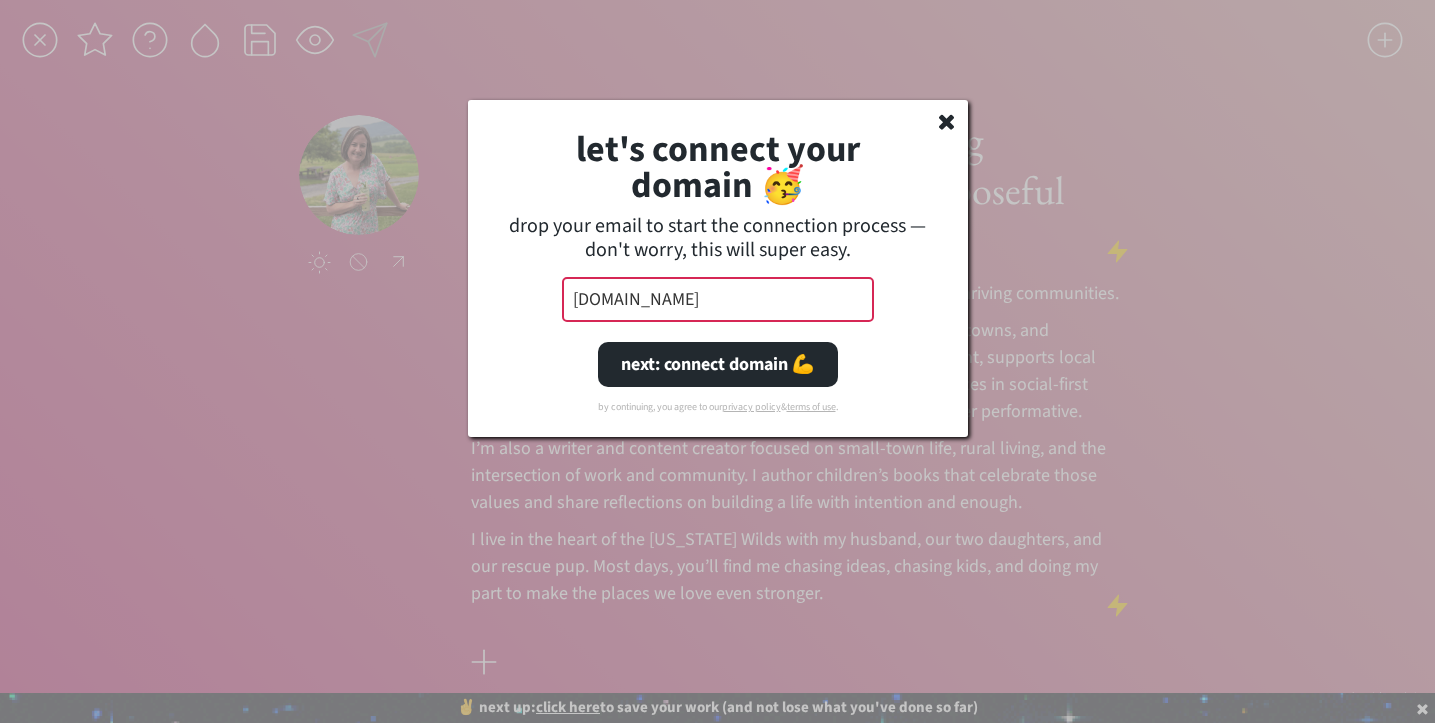 click on "[DOMAIN_NAME]" at bounding box center (718, 299) 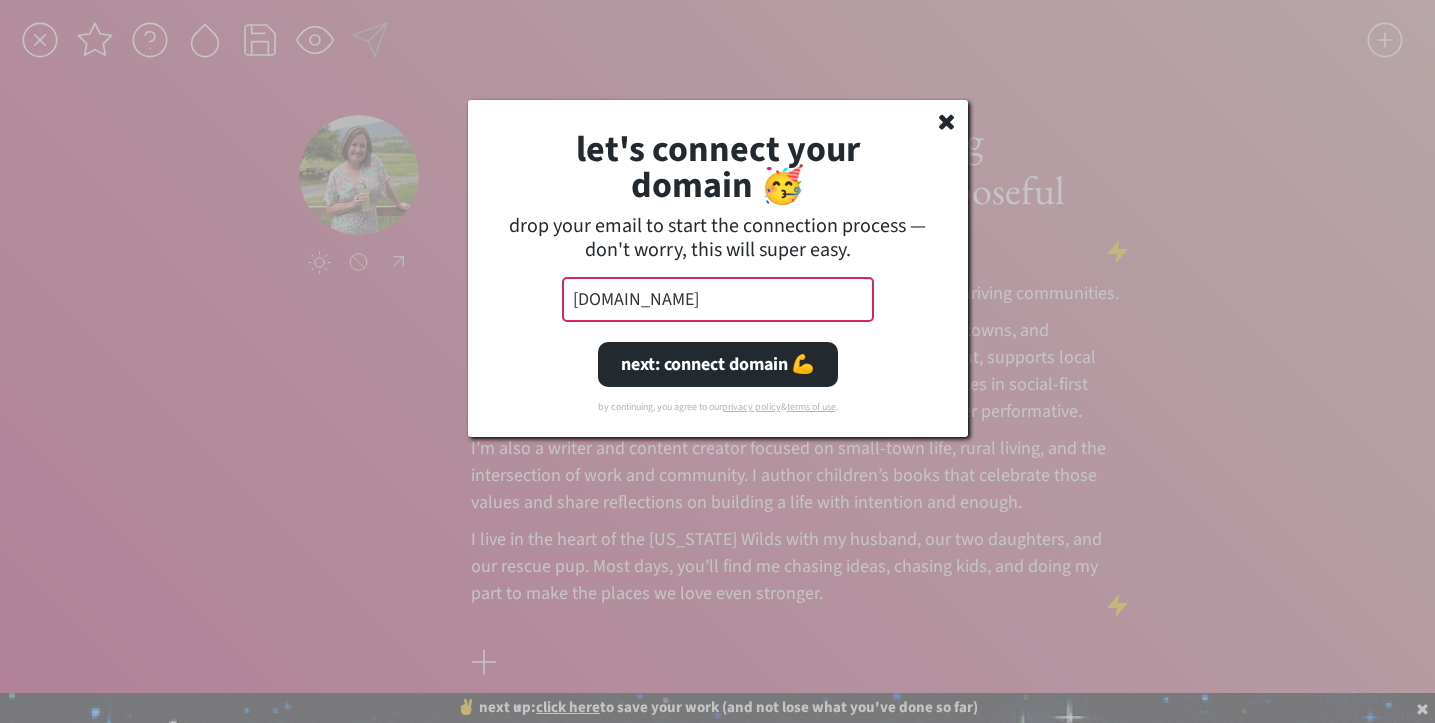 click on "[DOMAIN_NAME]" at bounding box center [718, 299] 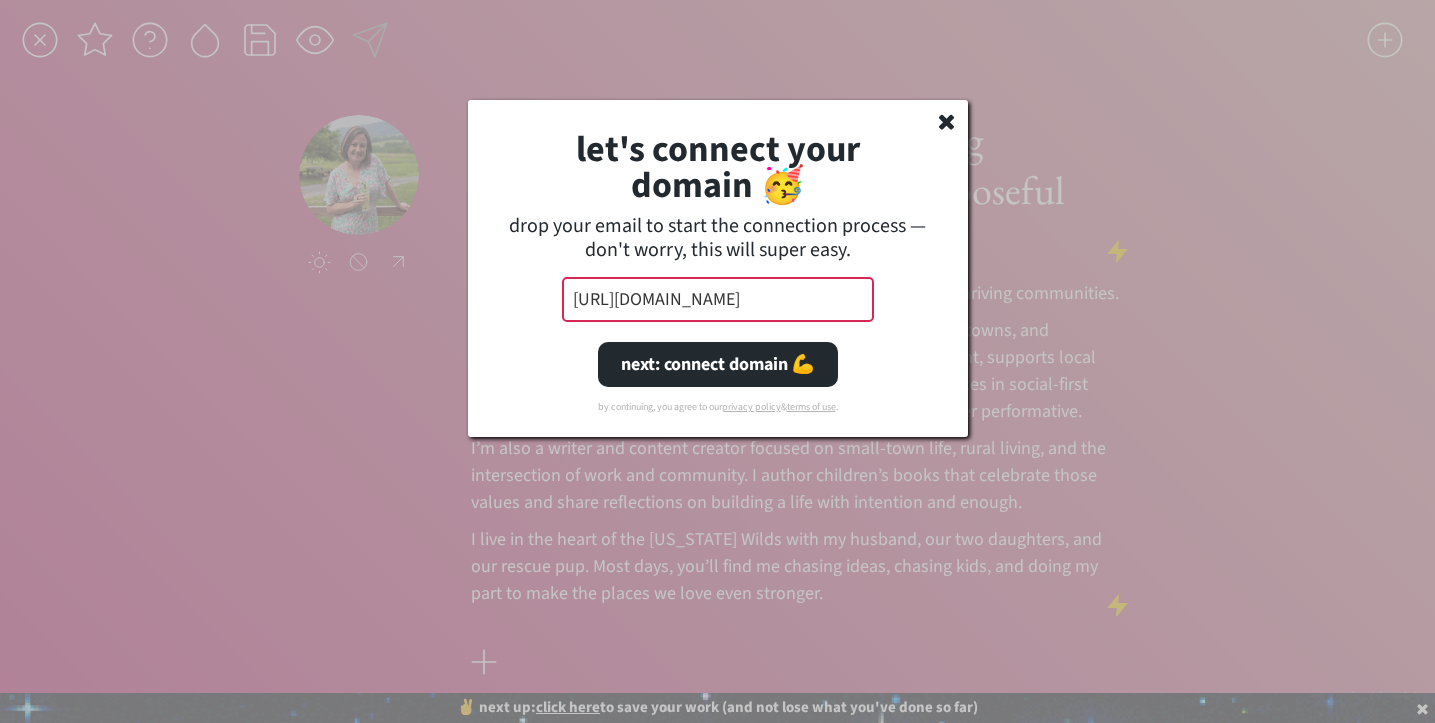 type on "[URL][DOMAIN_NAME]" 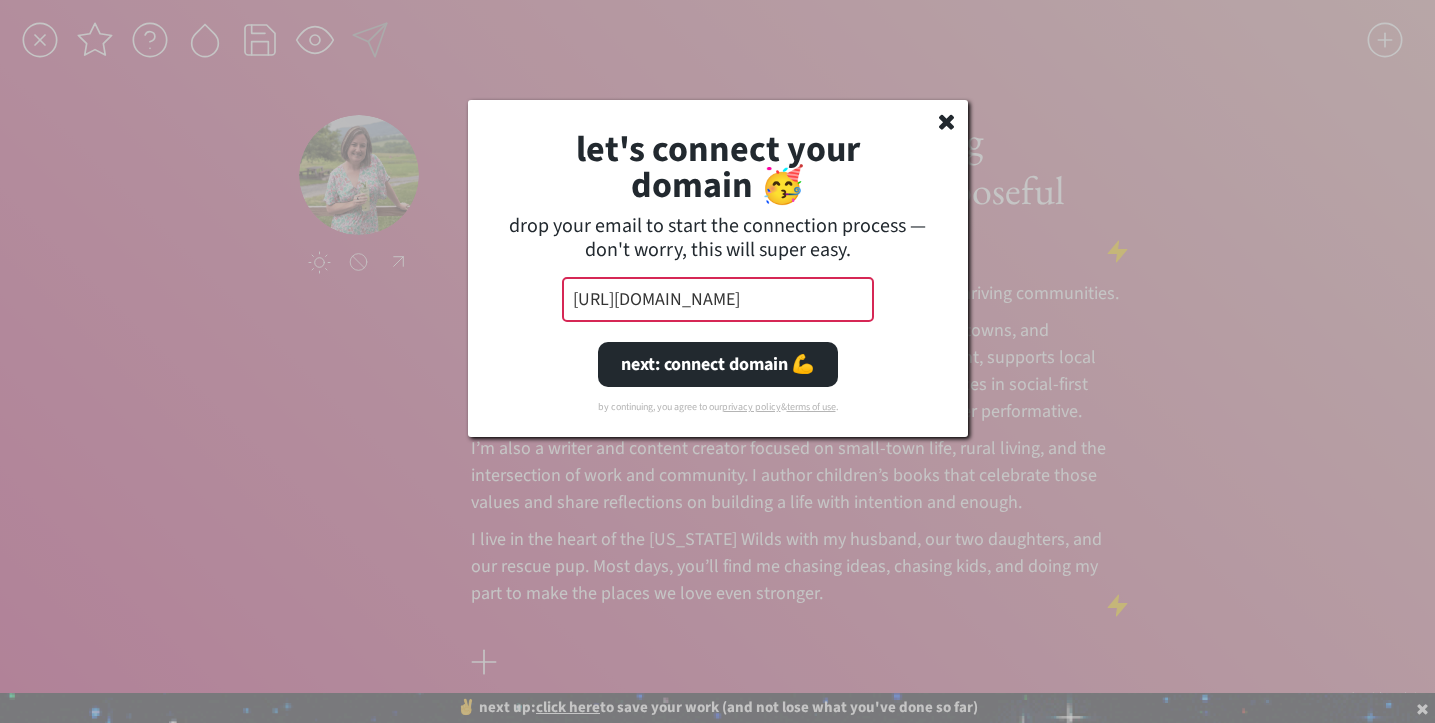 click on "next: connect domain 💪" at bounding box center [718, 364] 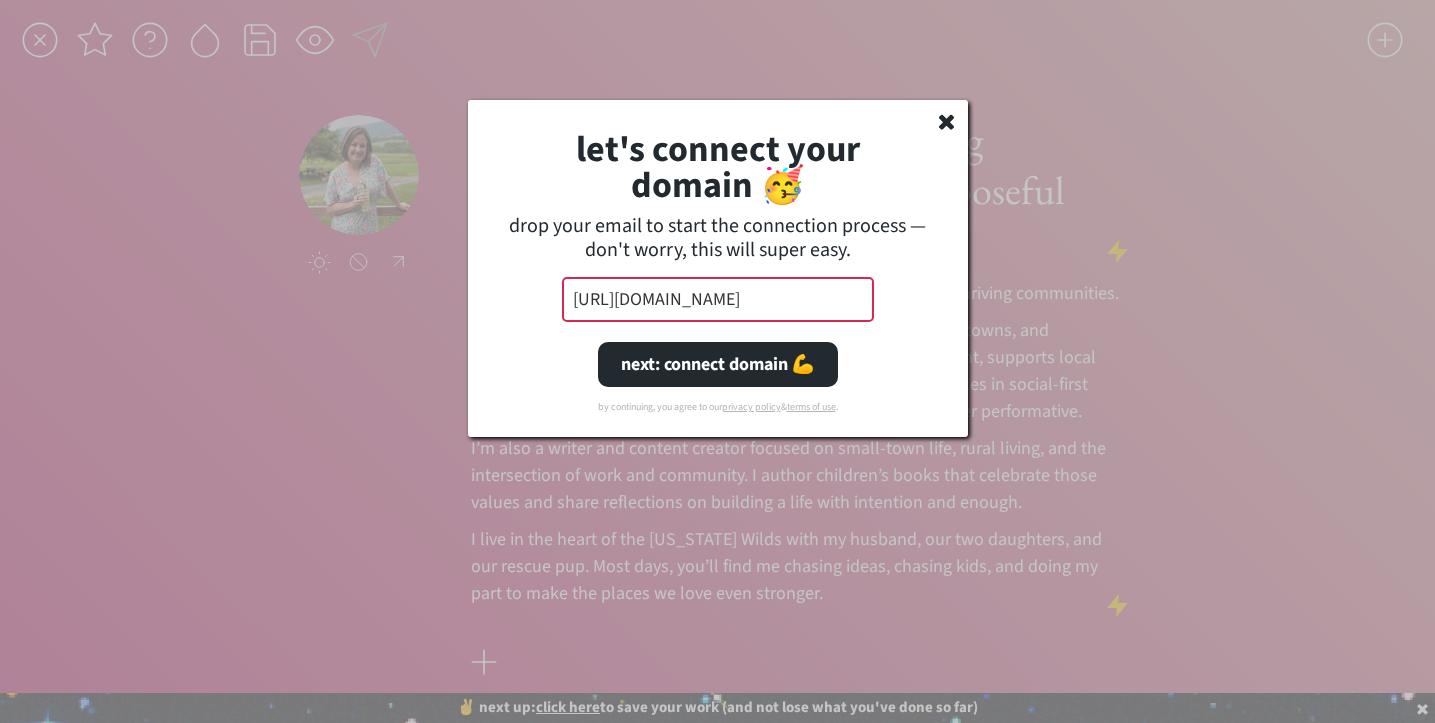 click 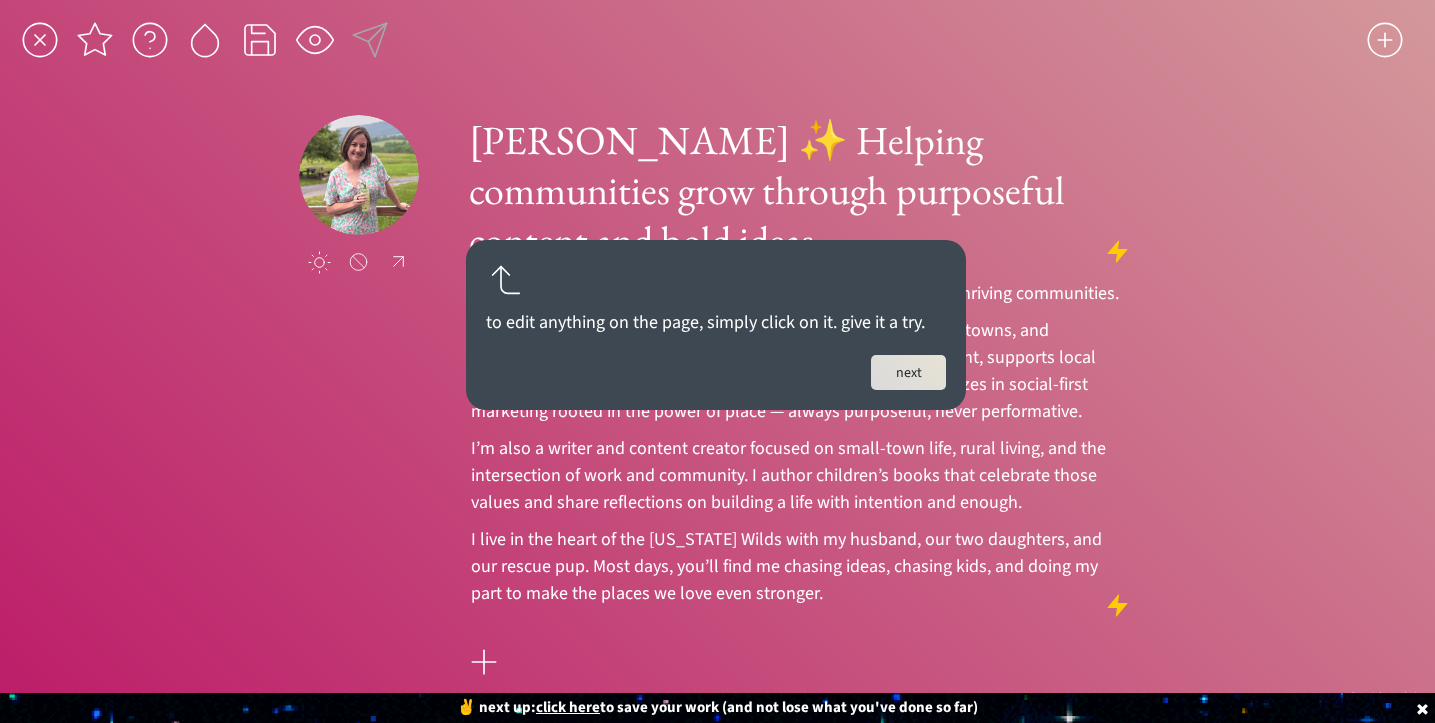 click on "click to upload a picture [PERSON_NAME] ✨ Helping communities grow through purposeful content and bold ideas. I’m [PERSON_NAME] — a strategist, storyteller, and advocate for thriving communities. As the founder of Hello Social Co., I work with destinations, downtowns, and experience-based brands to create content that drives engagement, supports local economies, and builds authentic connections. My agency specializes in social-first marketing rooted in the power of place — always purposeful, never performative. I’m also a writer and content creator focused on small-town life, rural living, and the intersection of work and community. I author children’s books that celebrate those values and share reflections on building a life with intention and enough. I live in the heart of the [US_STATE] Wilds with my husband, our two daughters, and our rescue pup. Most days, you’ll find me chasing ideas, chasing kids, and doing my part to make the places we love even stronger. made with realnice" 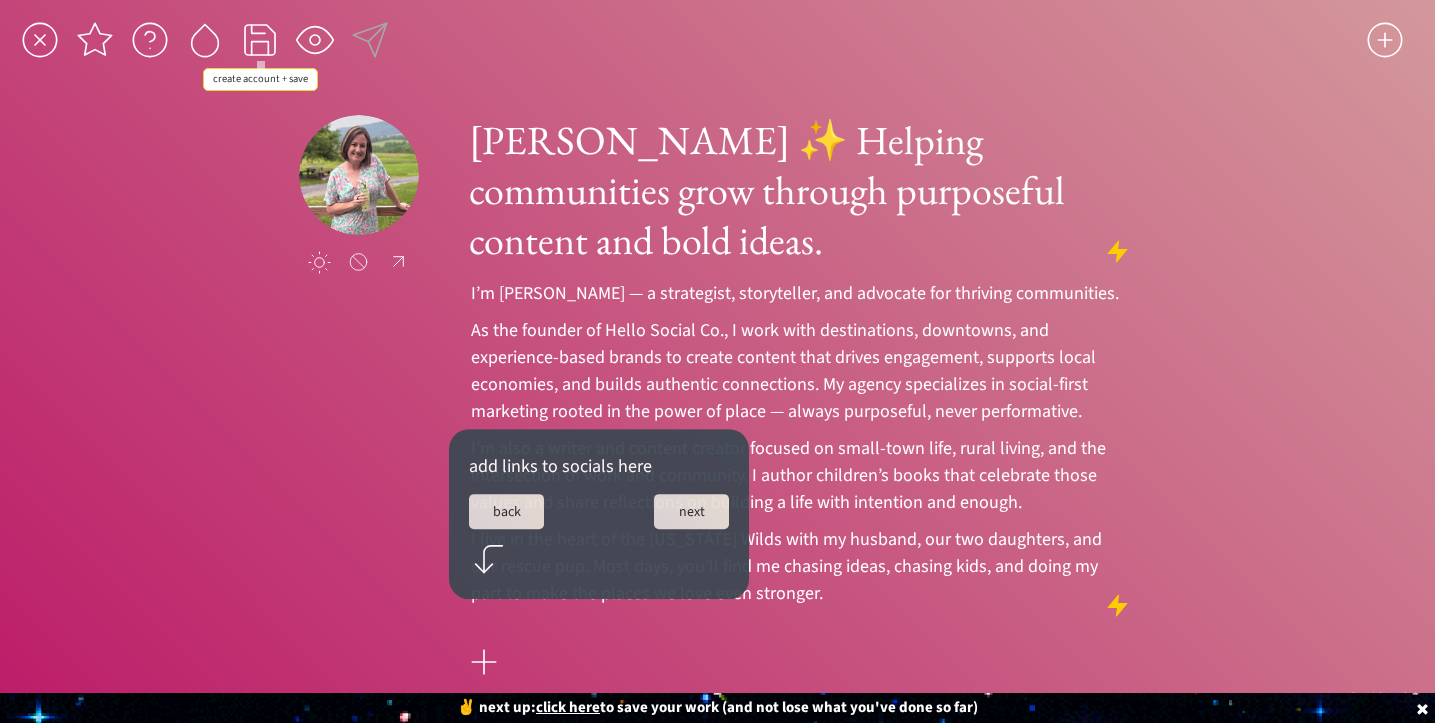 click at bounding box center [260, 40] 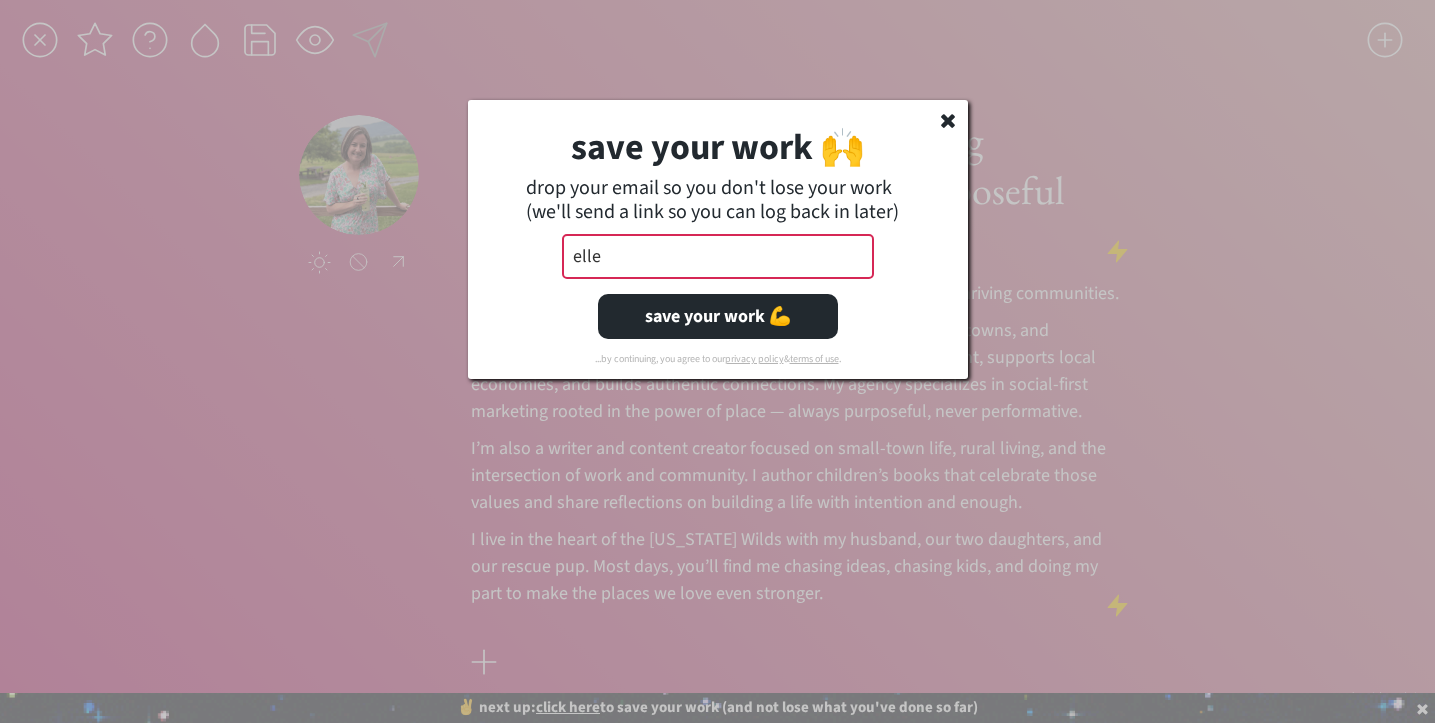 type on "[PERSON_NAME][EMAIL_ADDRESS][PERSON_NAME][DOMAIN_NAME]" 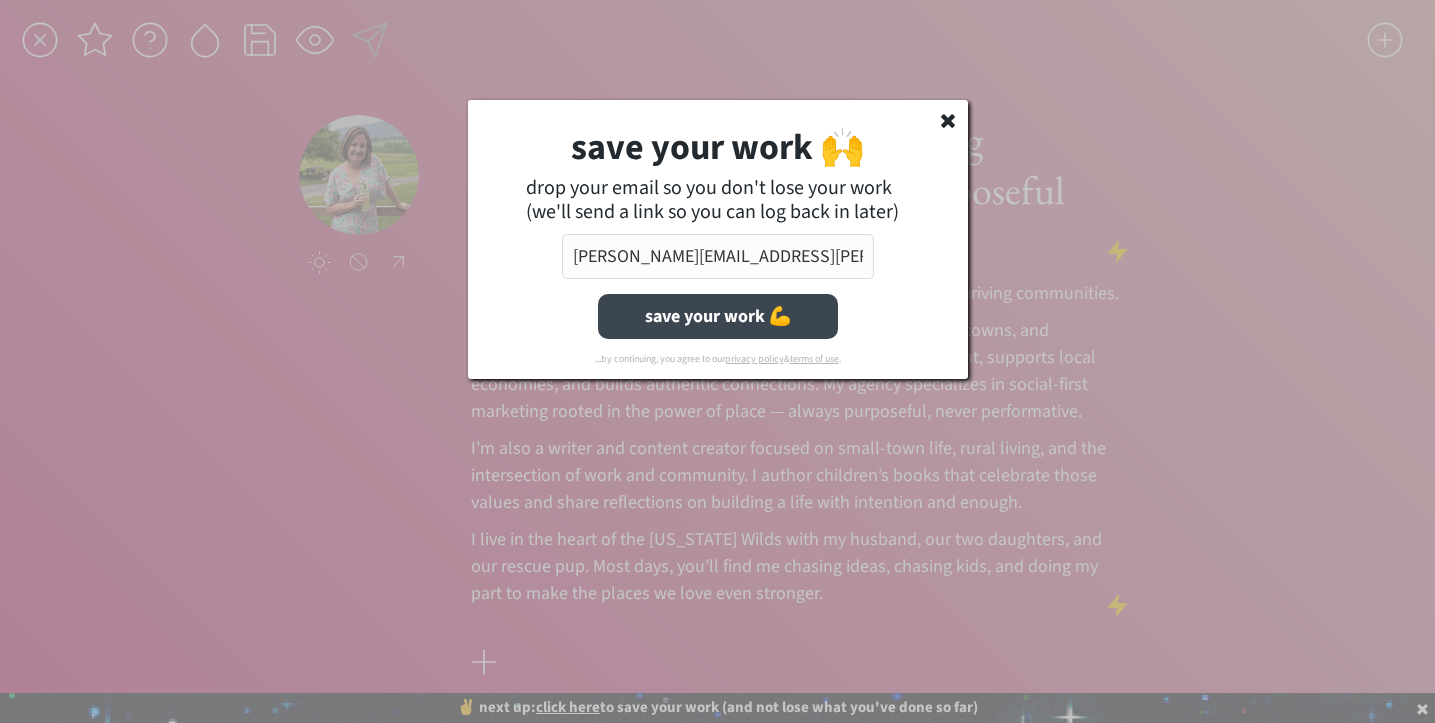 click on "save your work 💪" at bounding box center (718, 316) 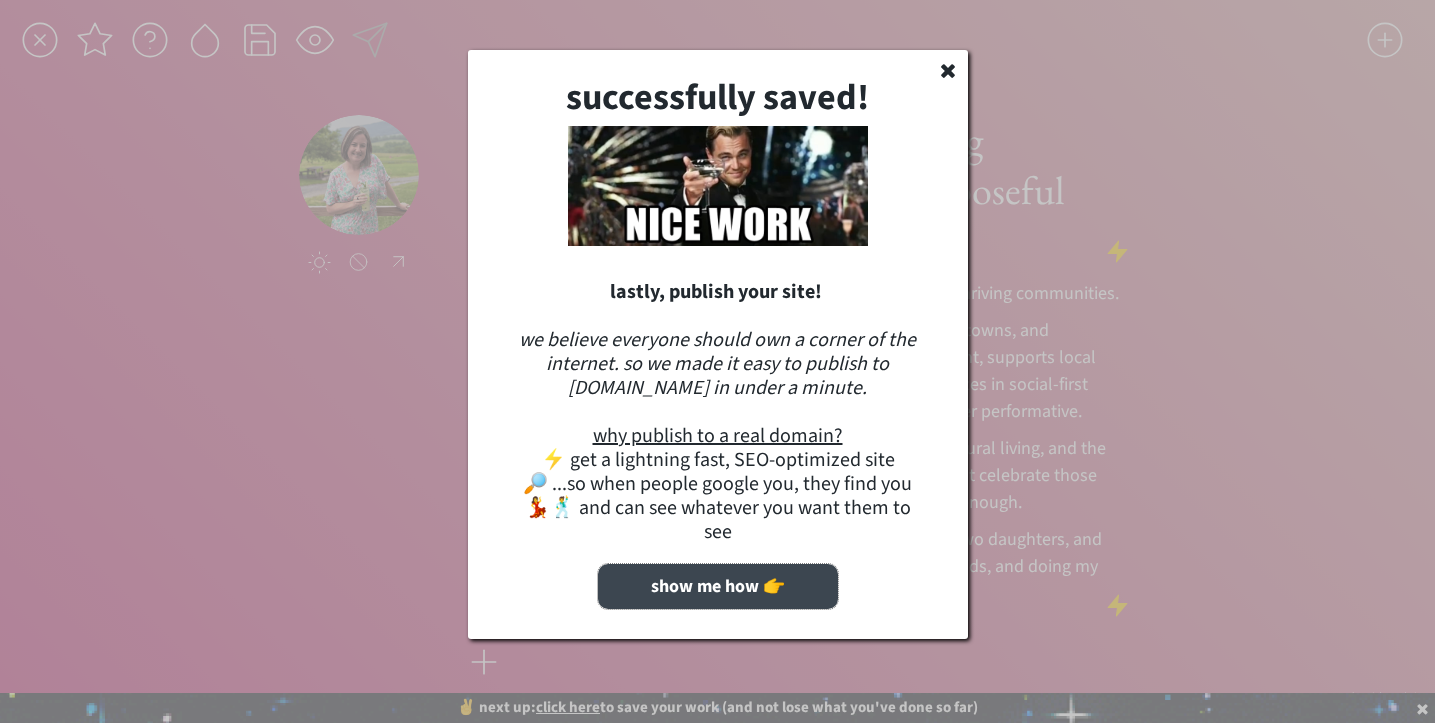 click on "show me how 👉" at bounding box center [718, 586] 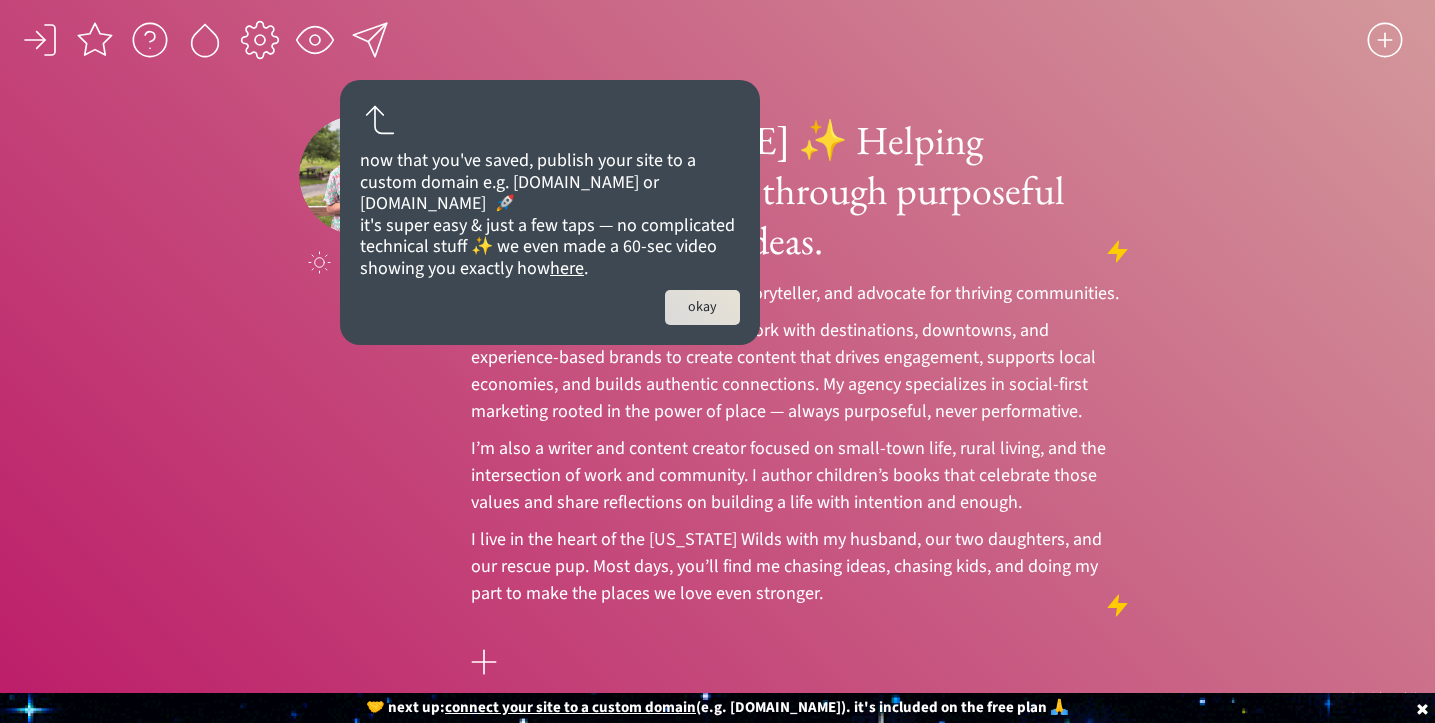 click on "now that you've saved, publish your site to a custom domain e.g. [DOMAIN_NAME] or [DOMAIN_NAME]  🚀
it's super easy & just a few taps — no complicated technical stuff ✨ we even made a 60-sec video showing you exactly how  here . okay" at bounding box center [550, 212] 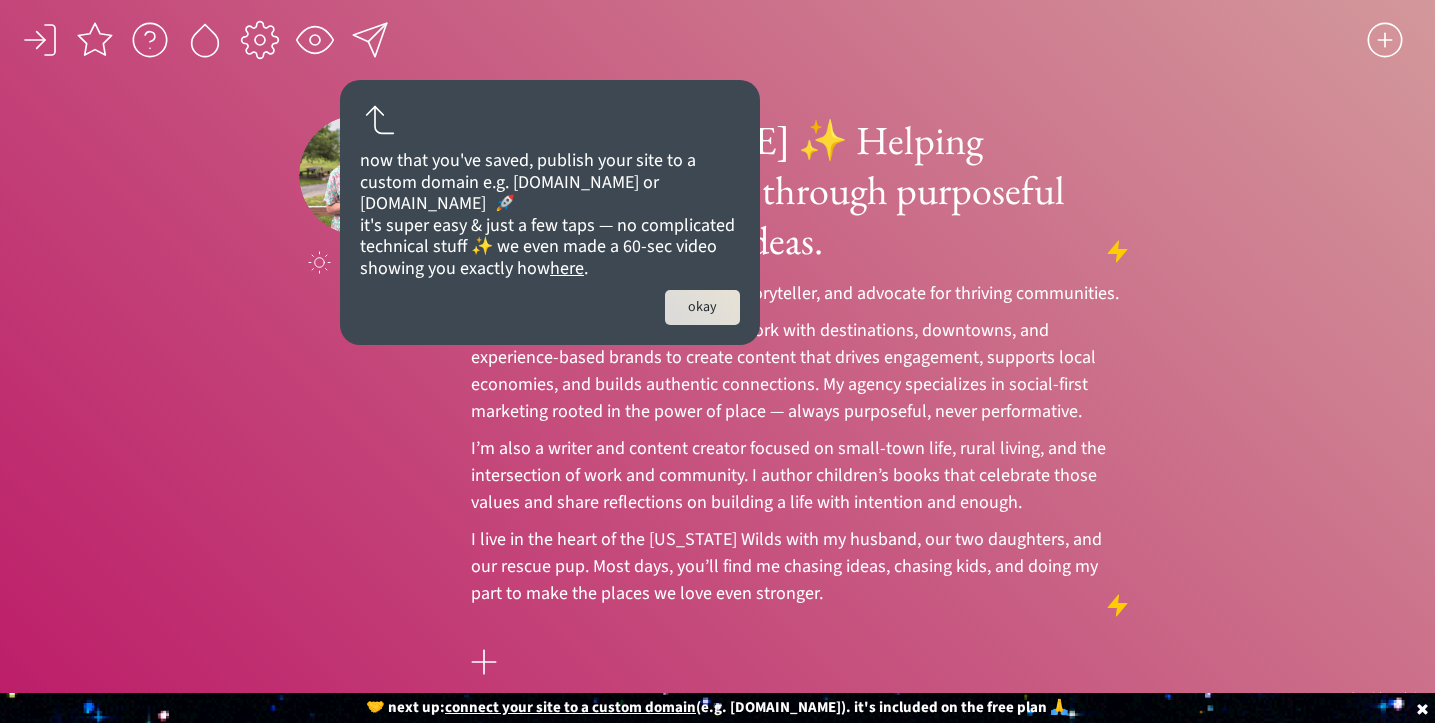 click on "okay" at bounding box center [702, 307] 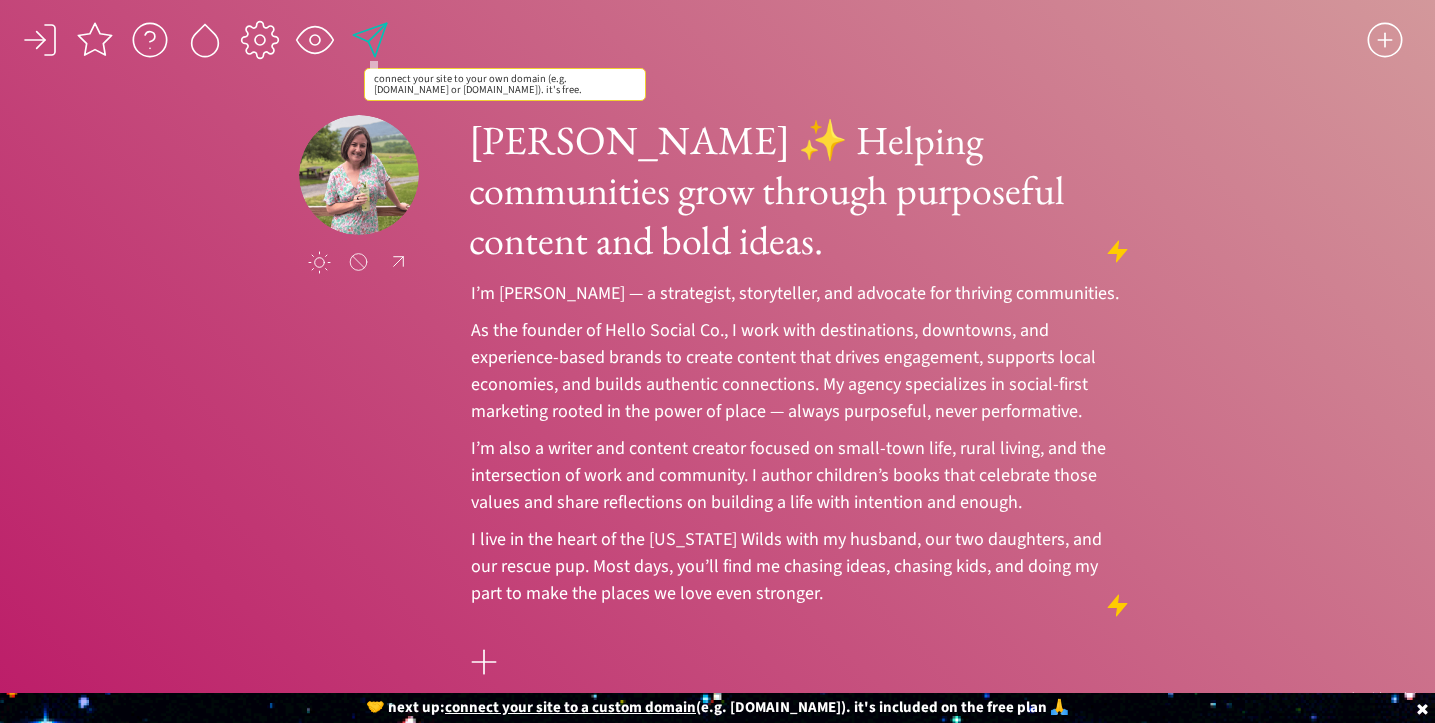 click at bounding box center (370, 40) 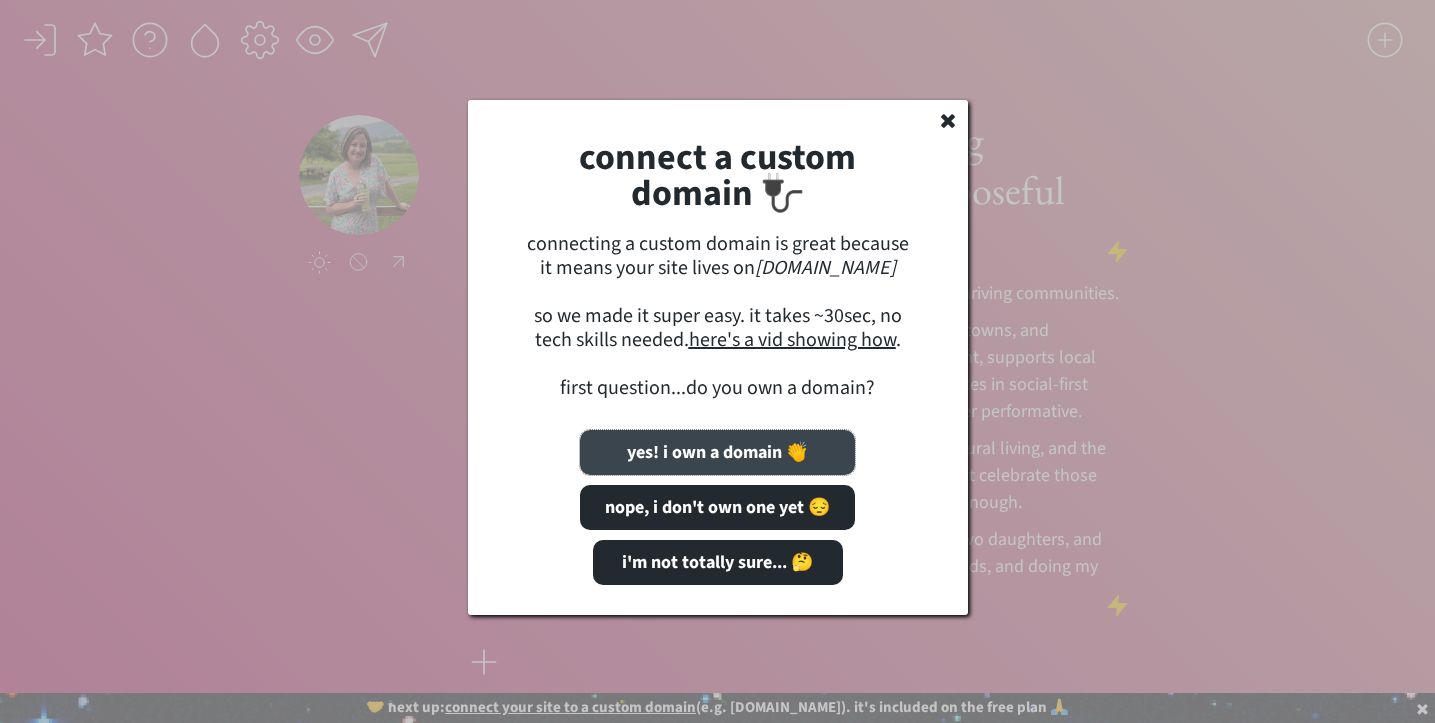 click on "yes! i own a domain 👏" at bounding box center [717, 452] 